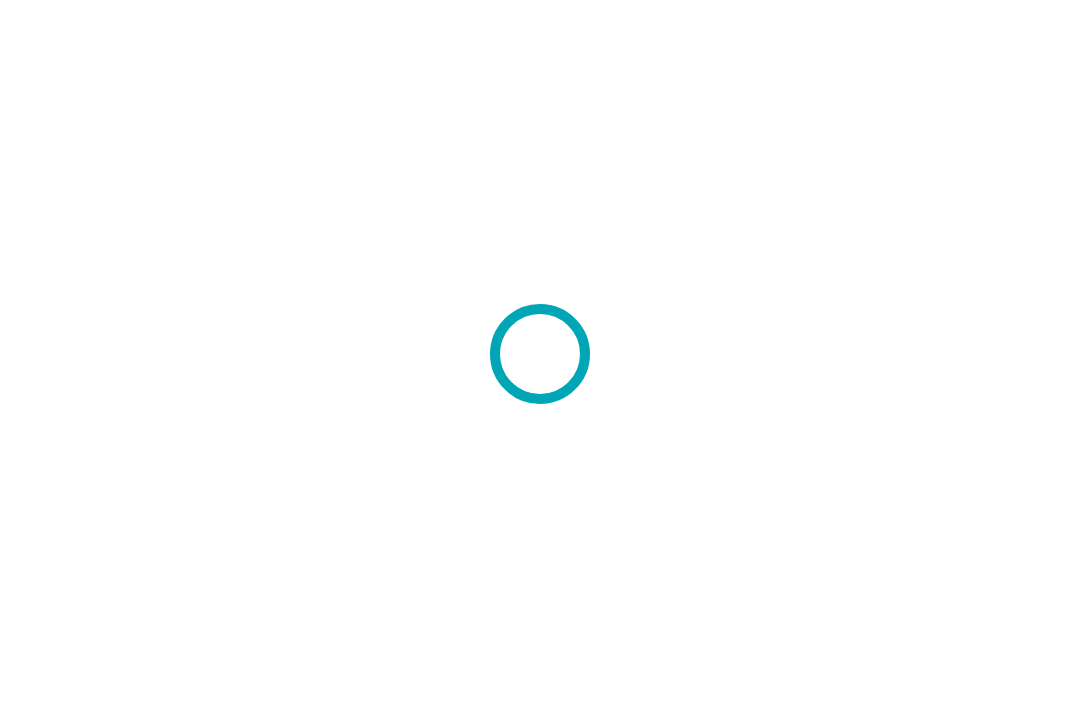 scroll, scrollTop: 0, scrollLeft: 0, axis: both 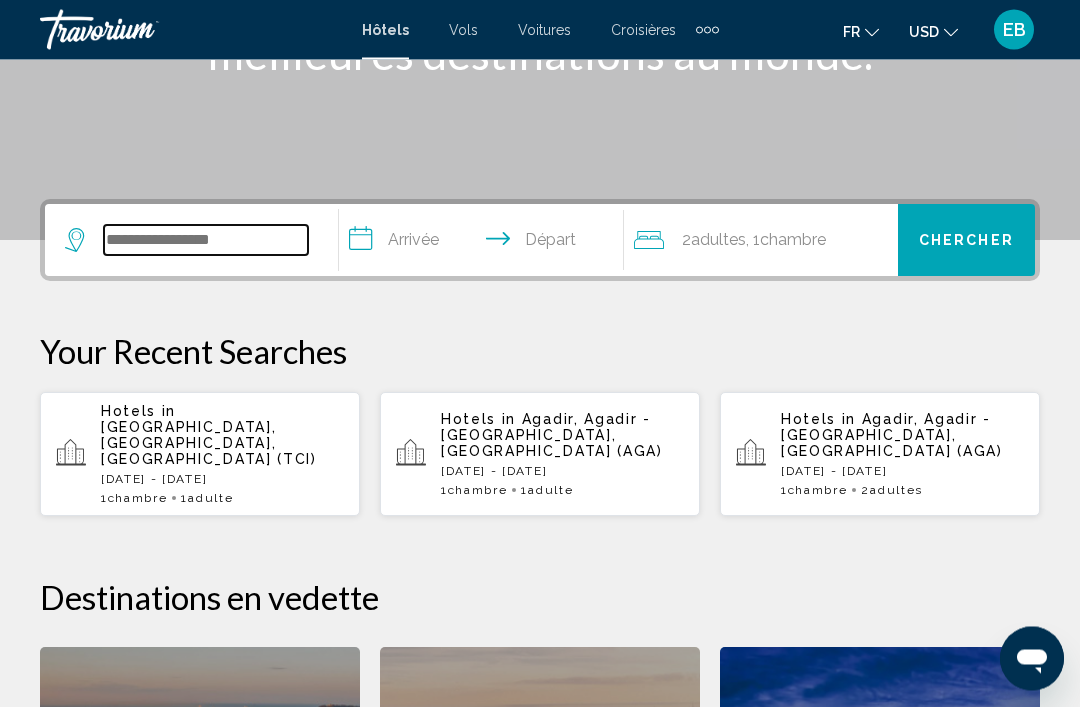 click at bounding box center [206, 241] 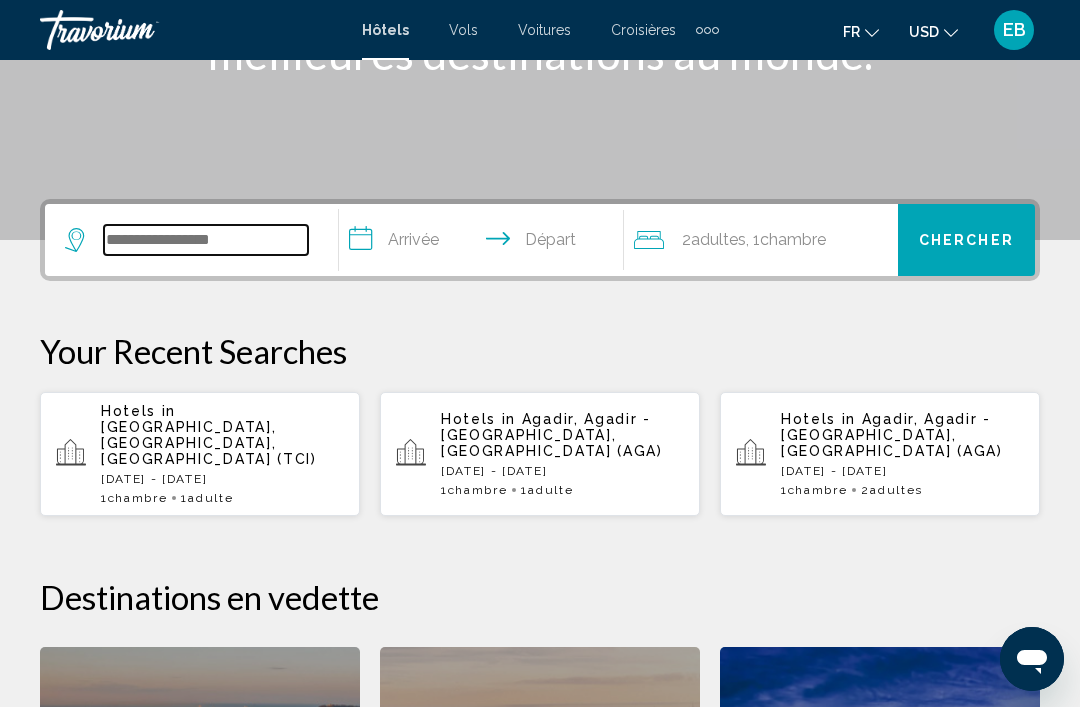 scroll, scrollTop: 359, scrollLeft: 0, axis: vertical 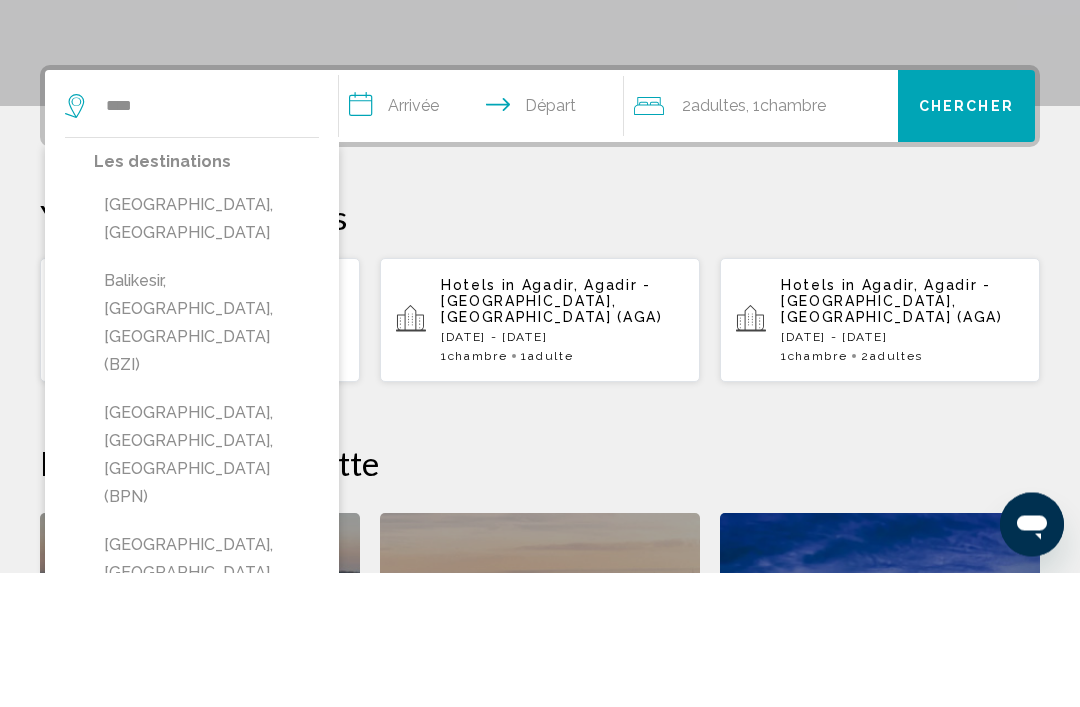 click on "[GEOGRAPHIC_DATA], [GEOGRAPHIC_DATA]" at bounding box center (206, 354) 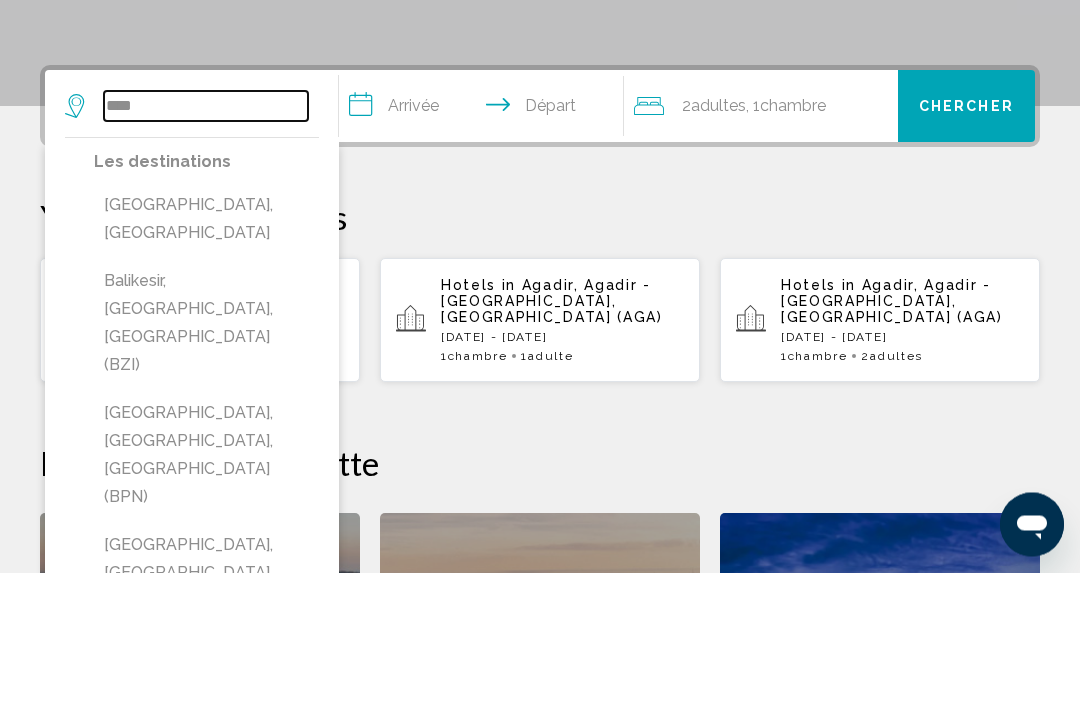 type on "**********" 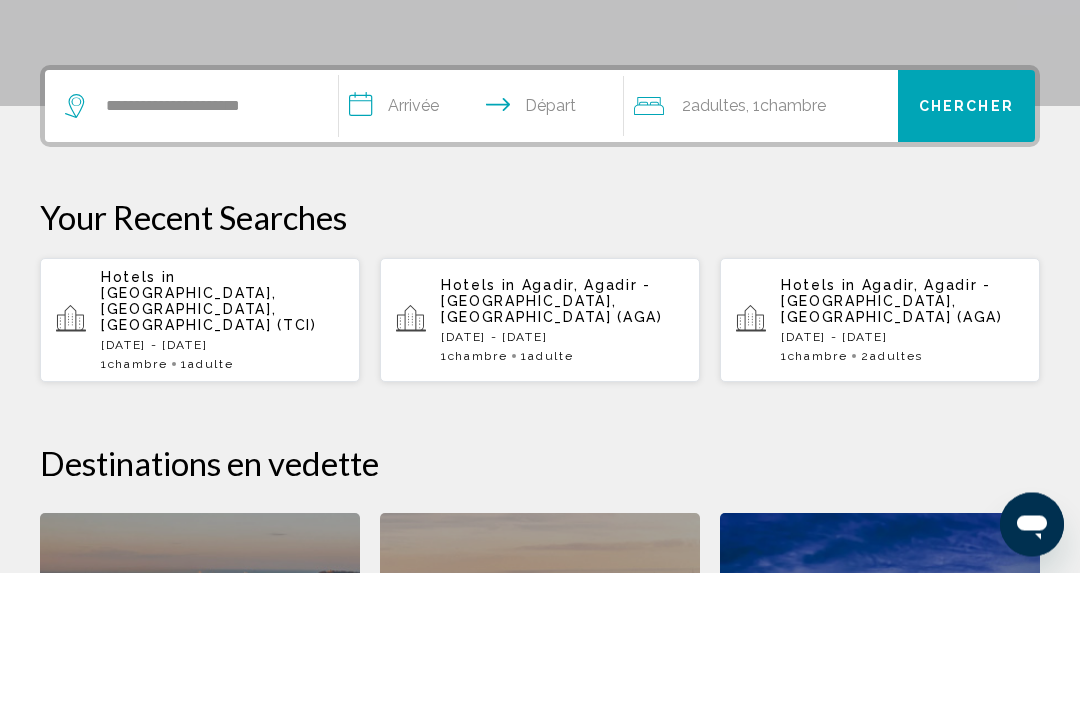click on "**********" at bounding box center [485, 244] 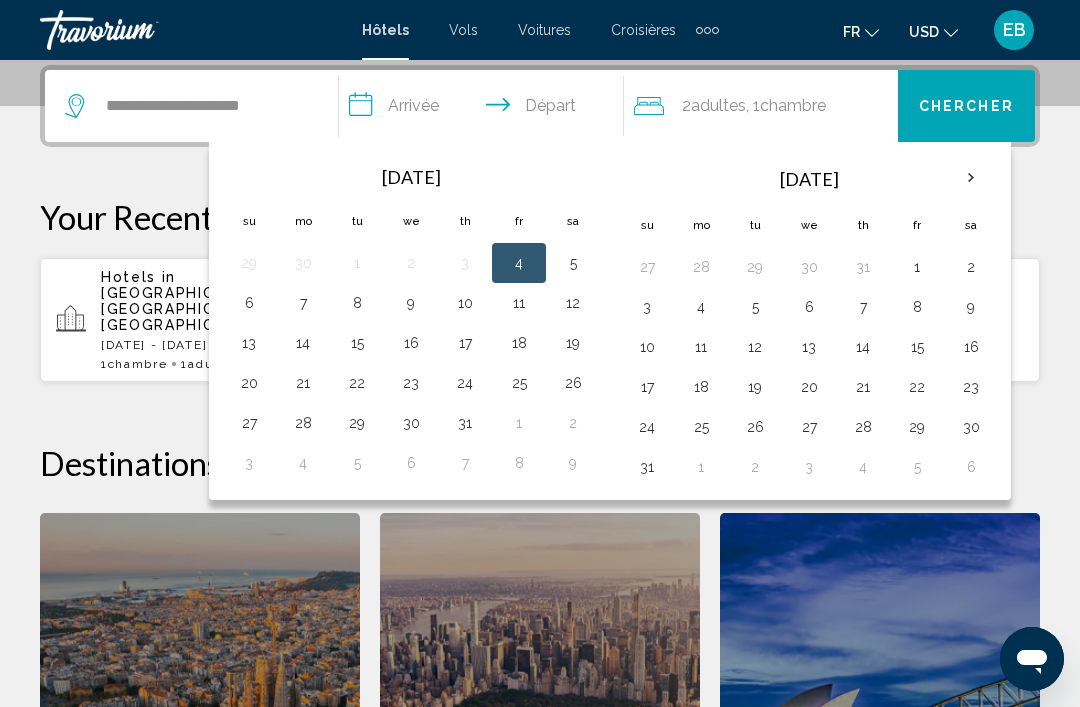click on "20" at bounding box center [249, 383] 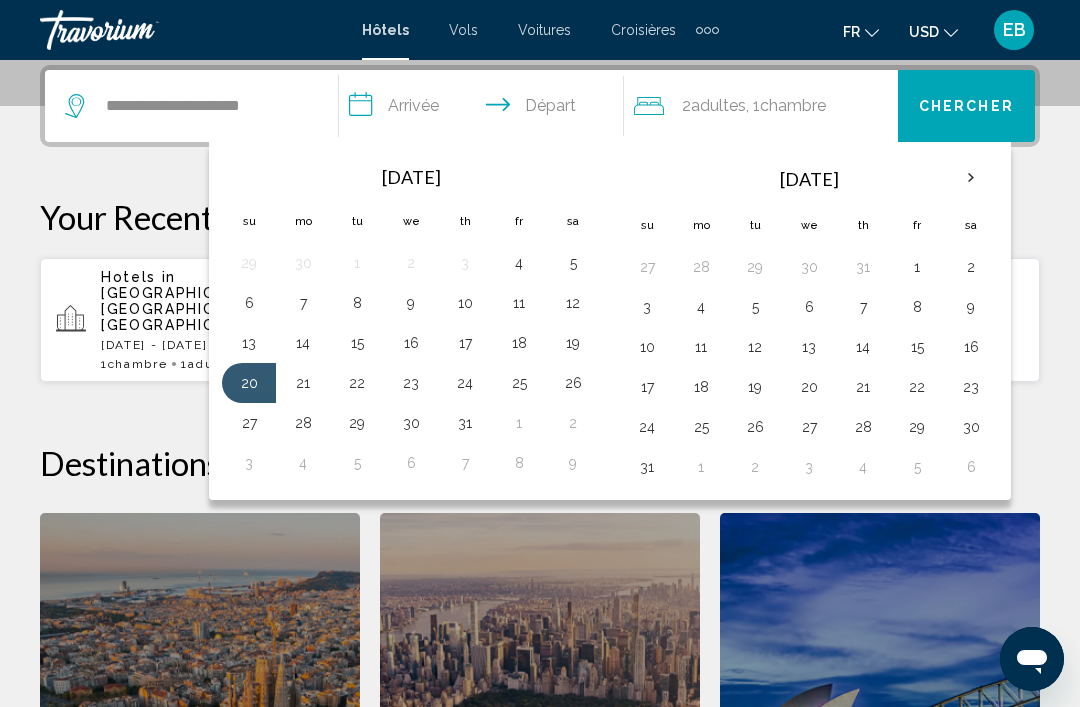 click on "26" at bounding box center (573, 383) 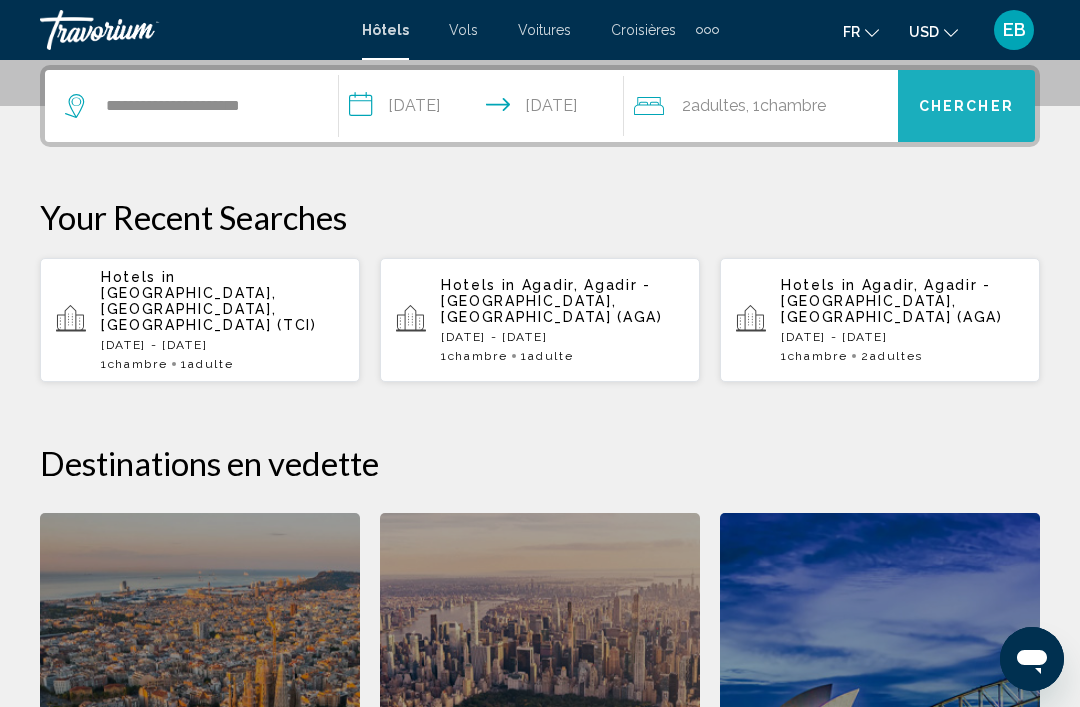 click on "Chercher" at bounding box center (966, 107) 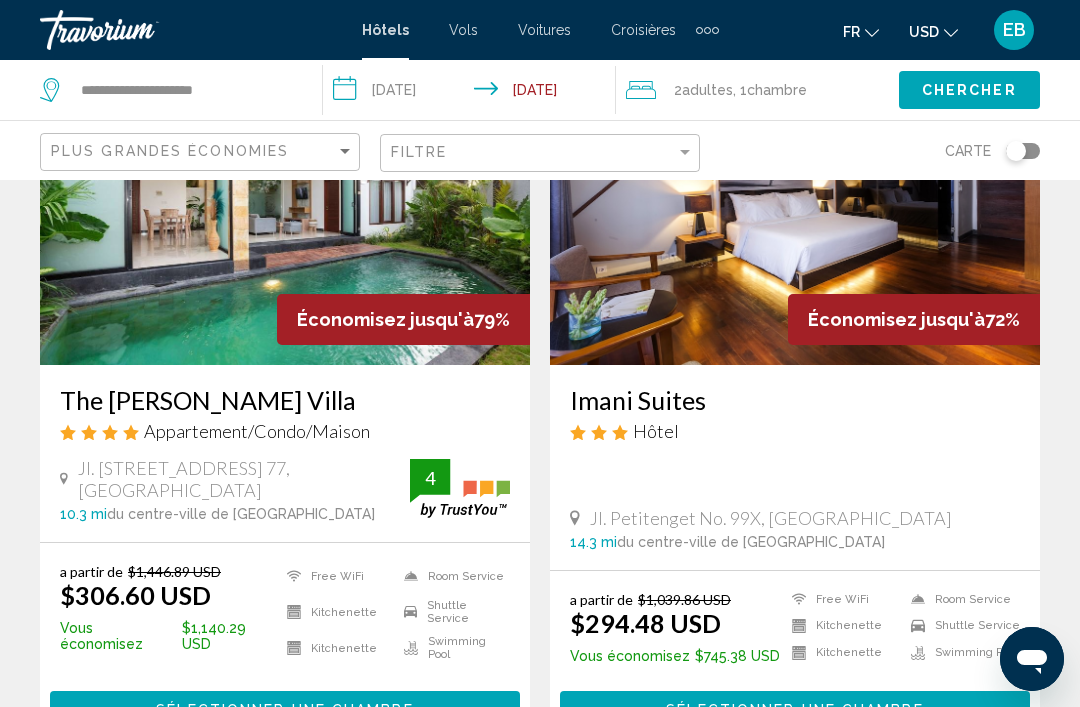 scroll, scrollTop: 206, scrollLeft: 0, axis: vertical 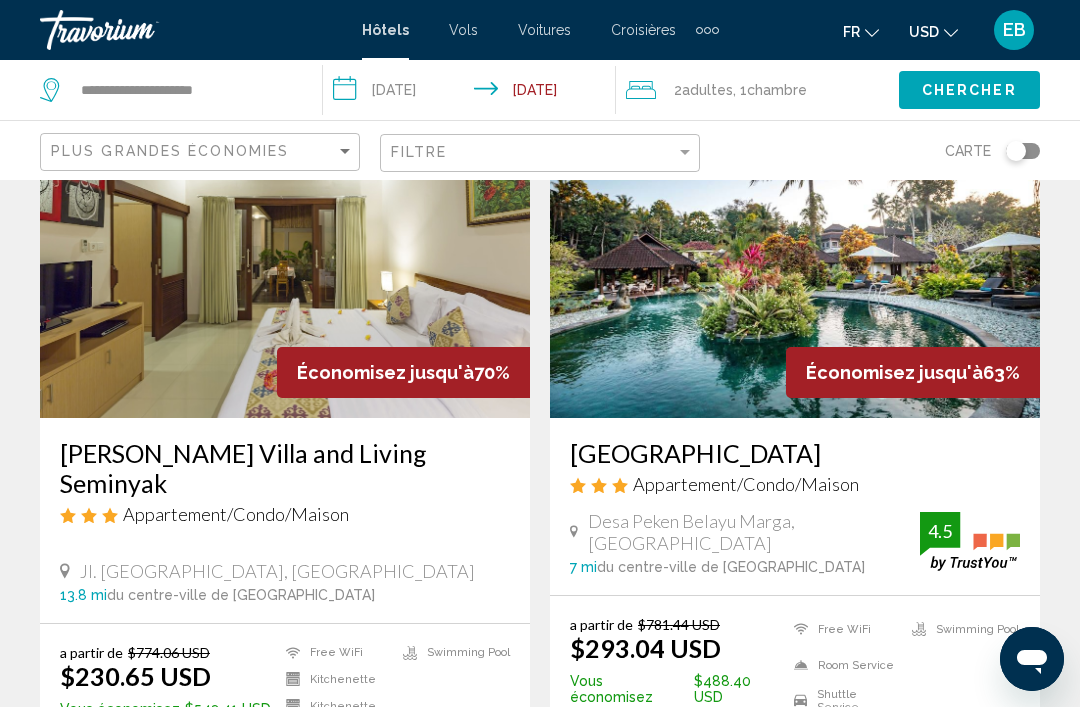 click on "Économisez jusqu'à" at bounding box center [894, 372] 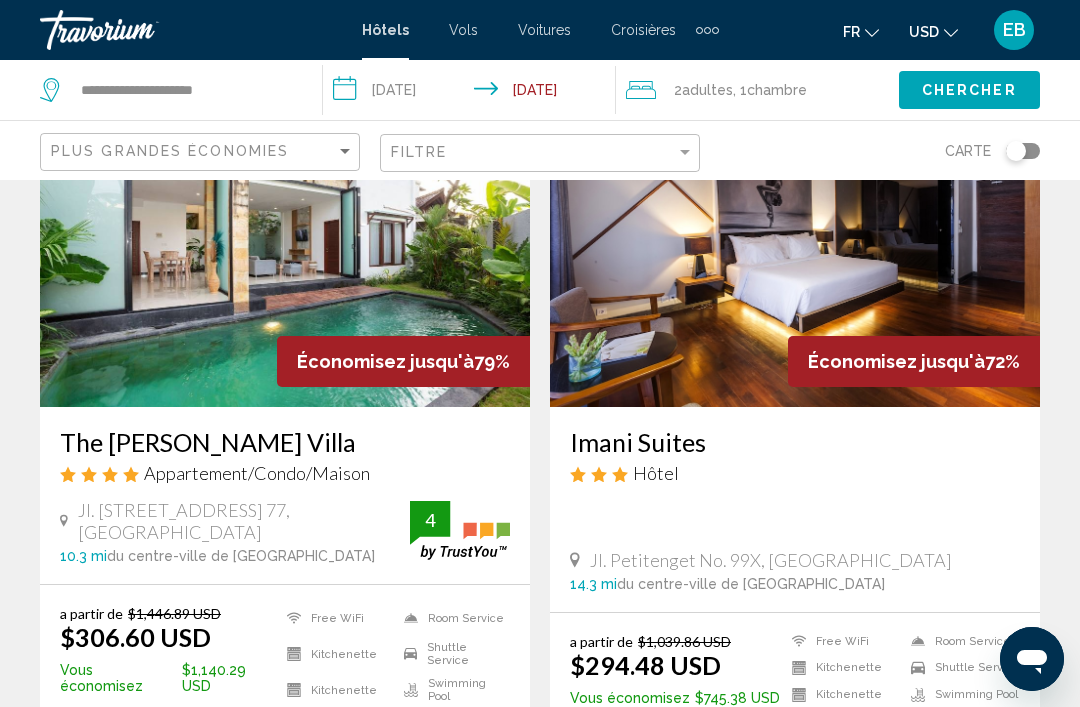 scroll, scrollTop: 0, scrollLeft: 0, axis: both 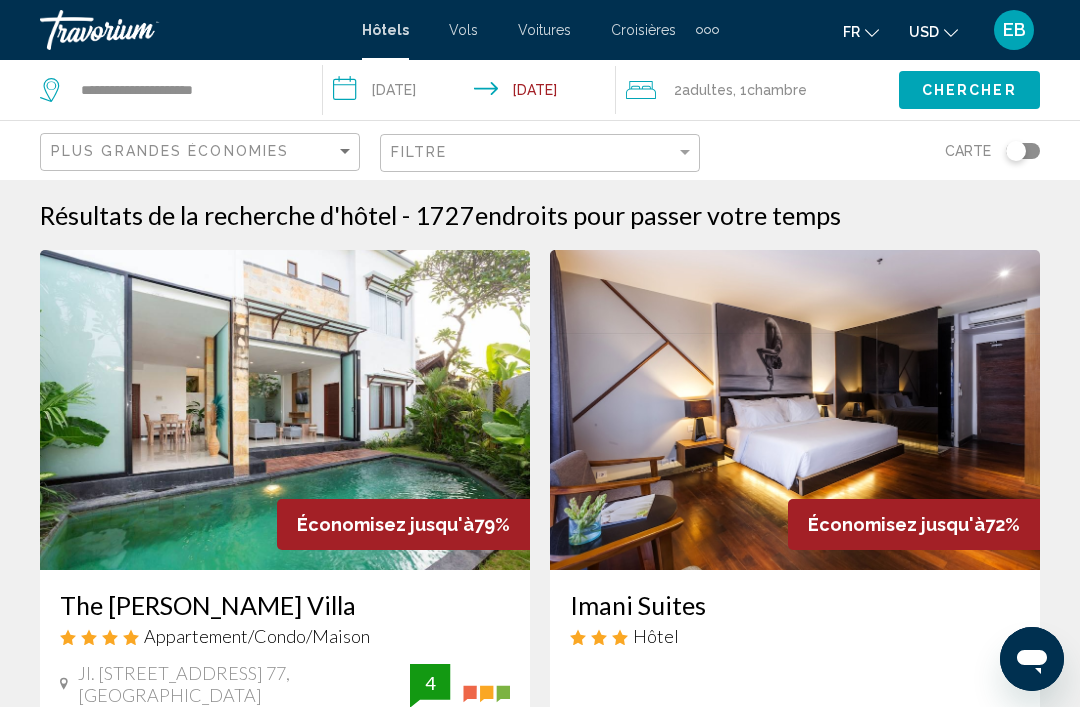 click on ", 1  Chambre pièces" 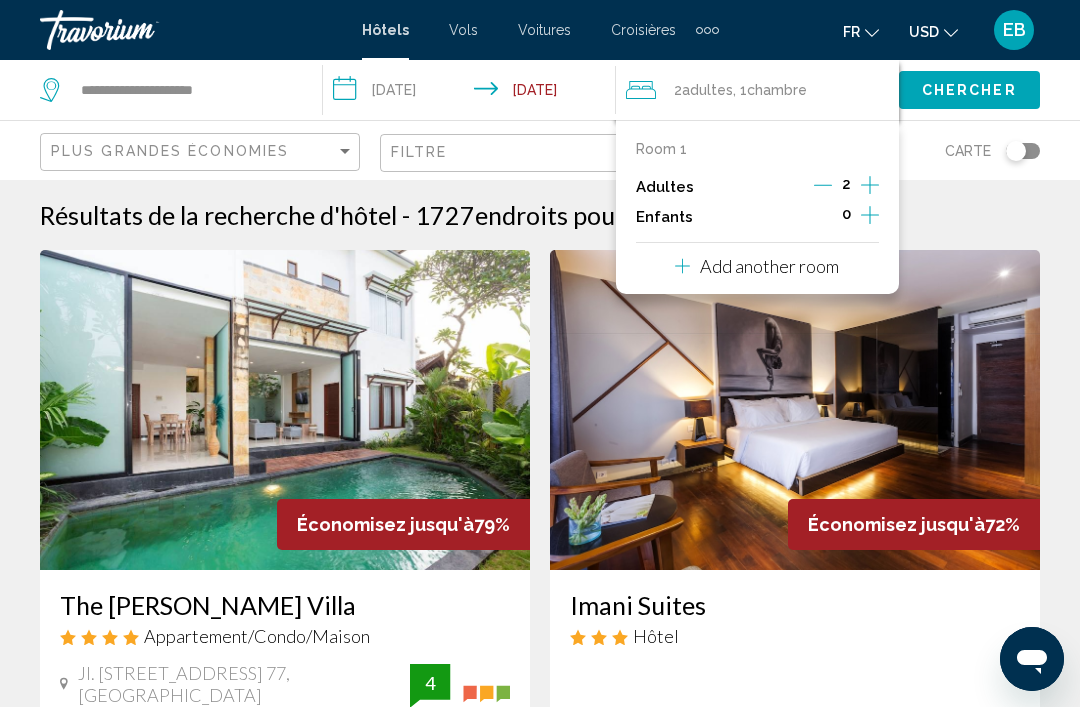 click 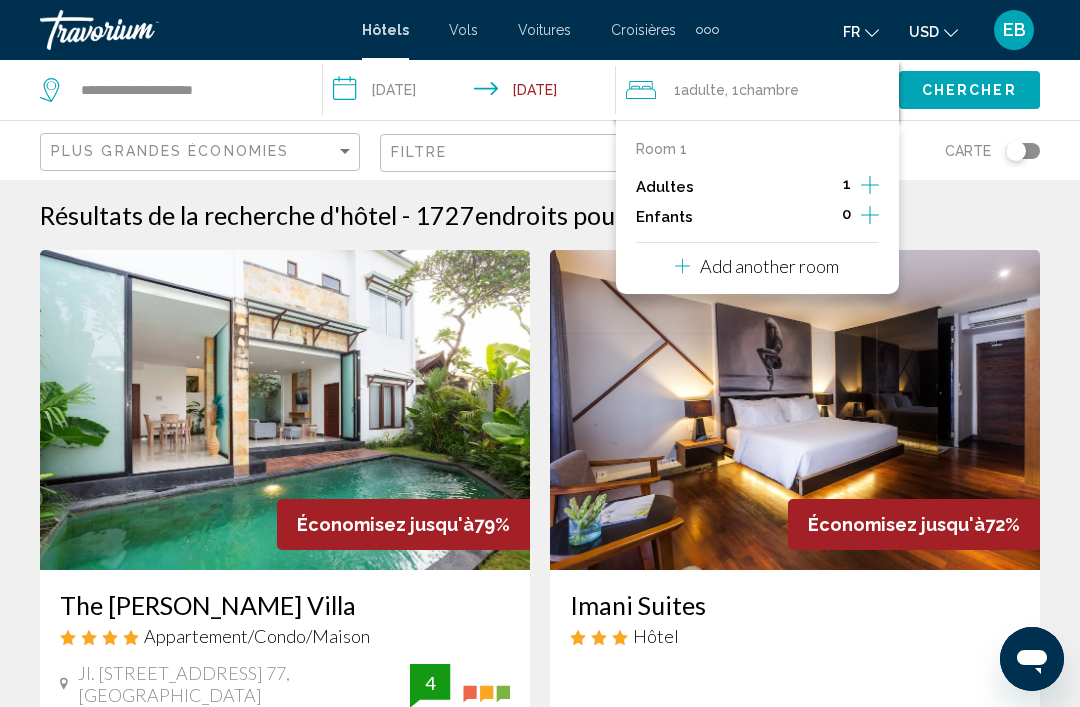 click on "Chercher" 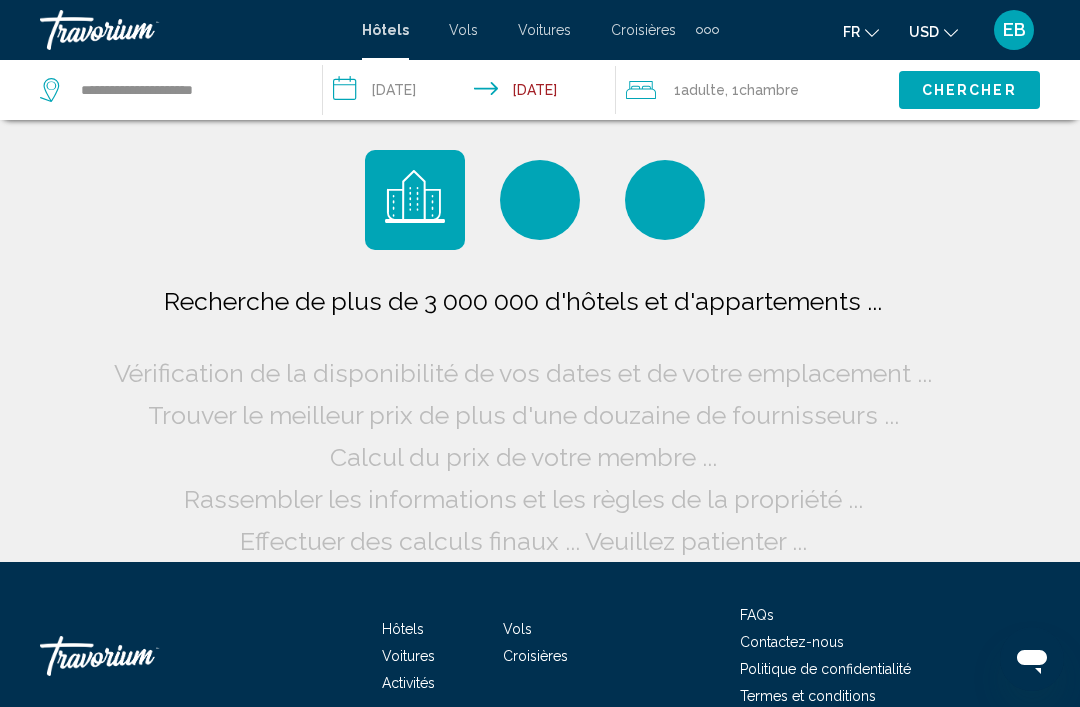 click on "**********" at bounding box center [473, 93] 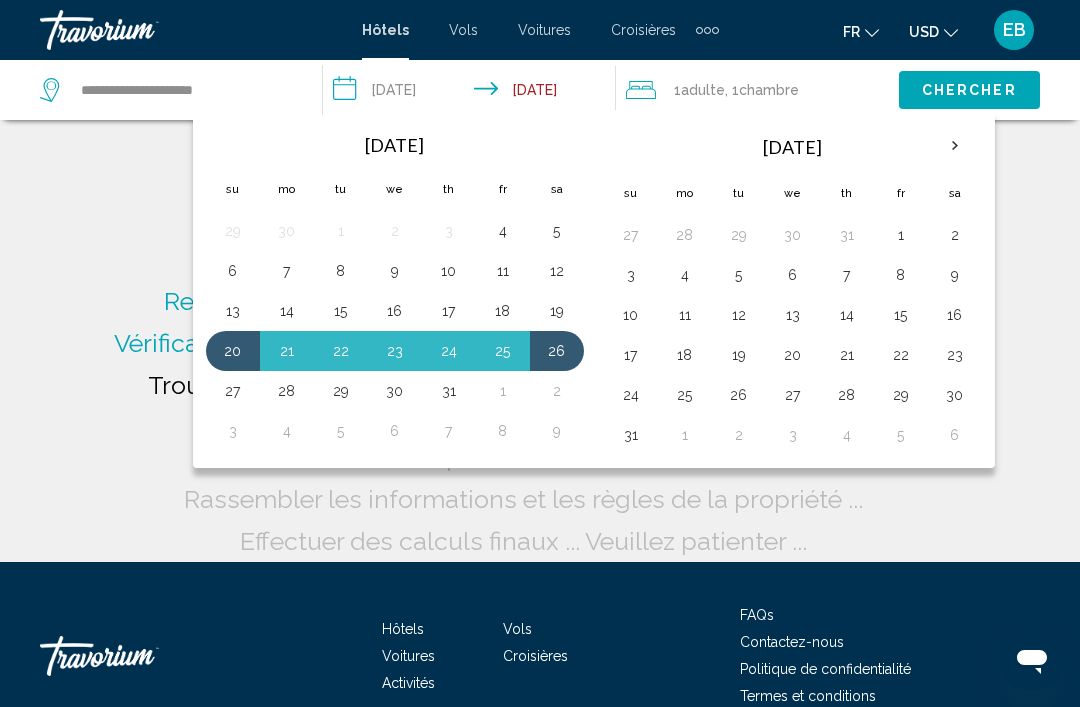 click on "Recherche de plus de 3 000 000 d'hôtels et d'appartements ...
Vérification de la disponibilité de vos dates et de votre emplacement ..." 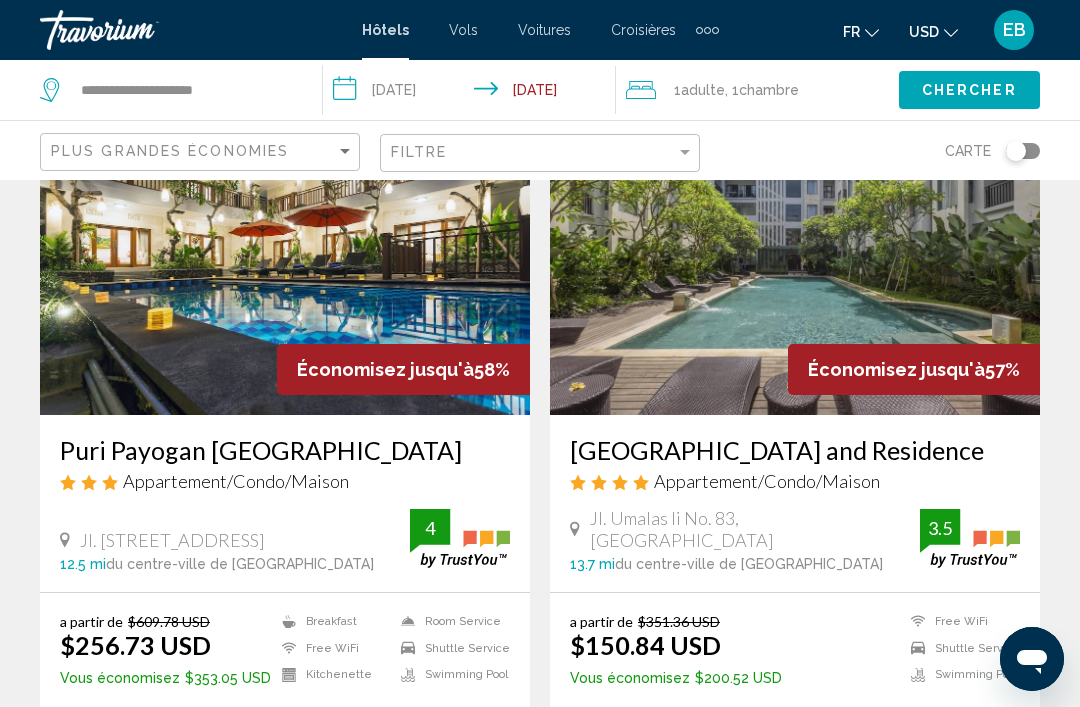 scroll, scrollTop: 2378, scrollLeft: 0, axis: vertical 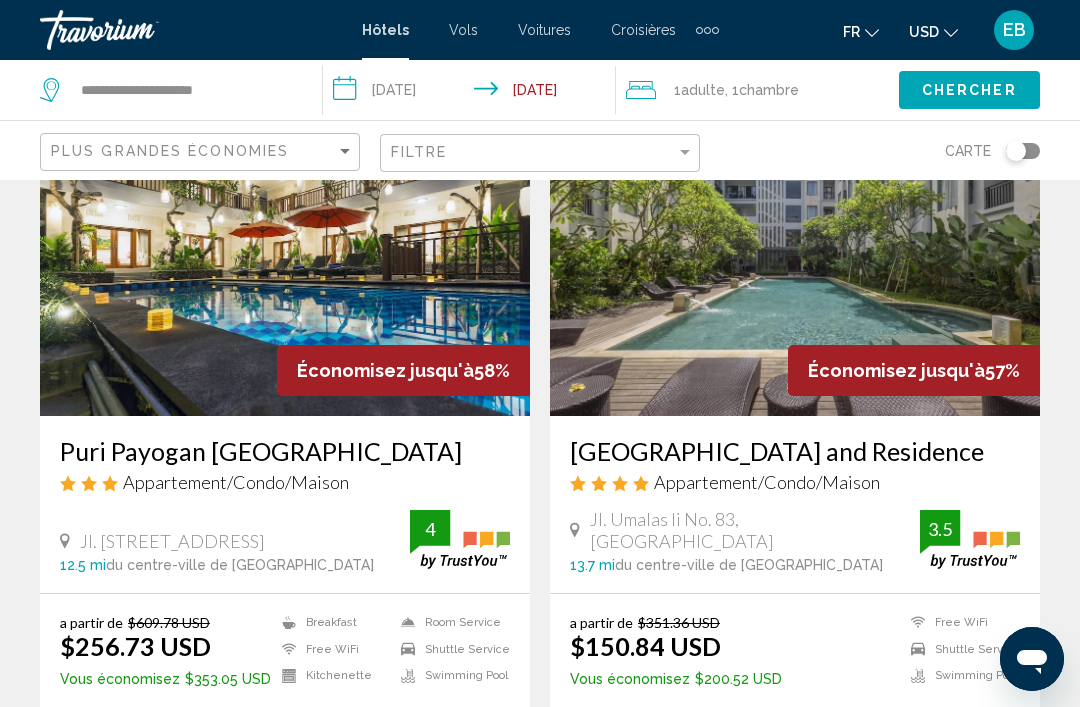 click on "[GEOGRAPHIC_DATA] and Residence" at bounding box center [795, 451] 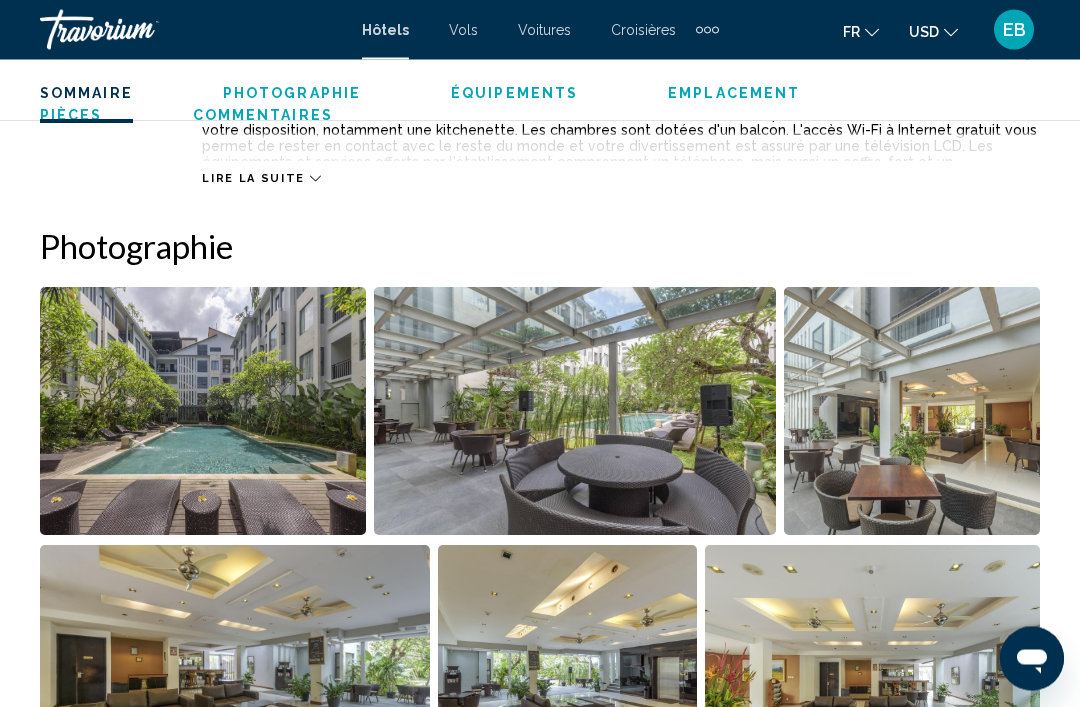 scroll, scrollTop: 1223, scrollLeft: 0, axis: vertical 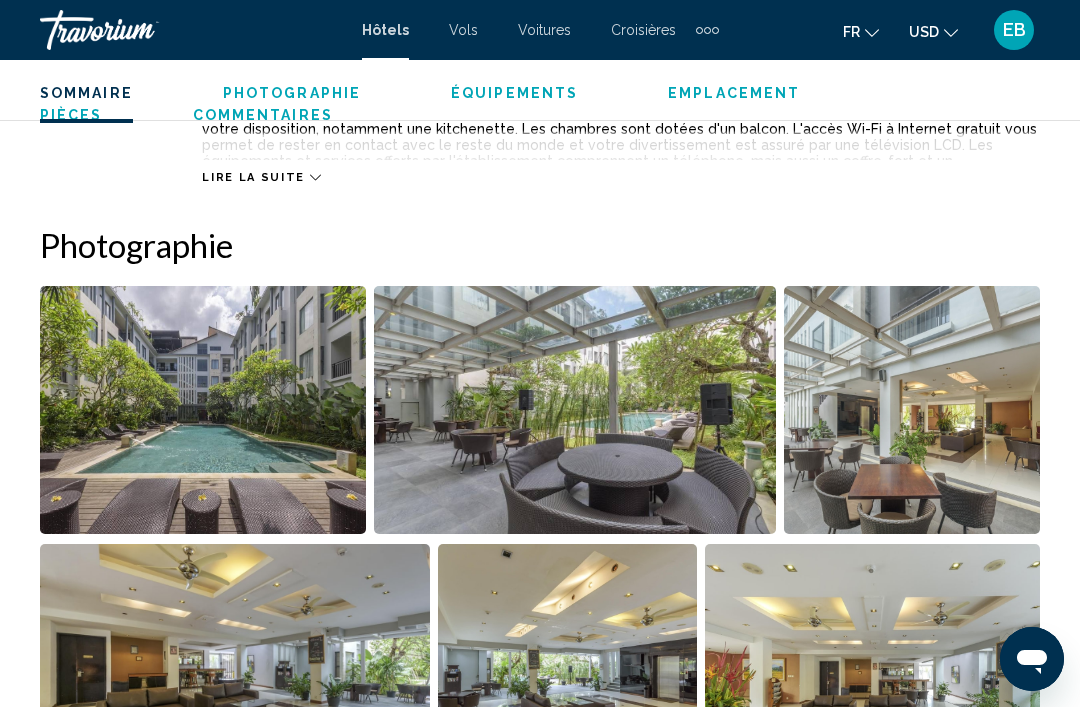 click on "USD" 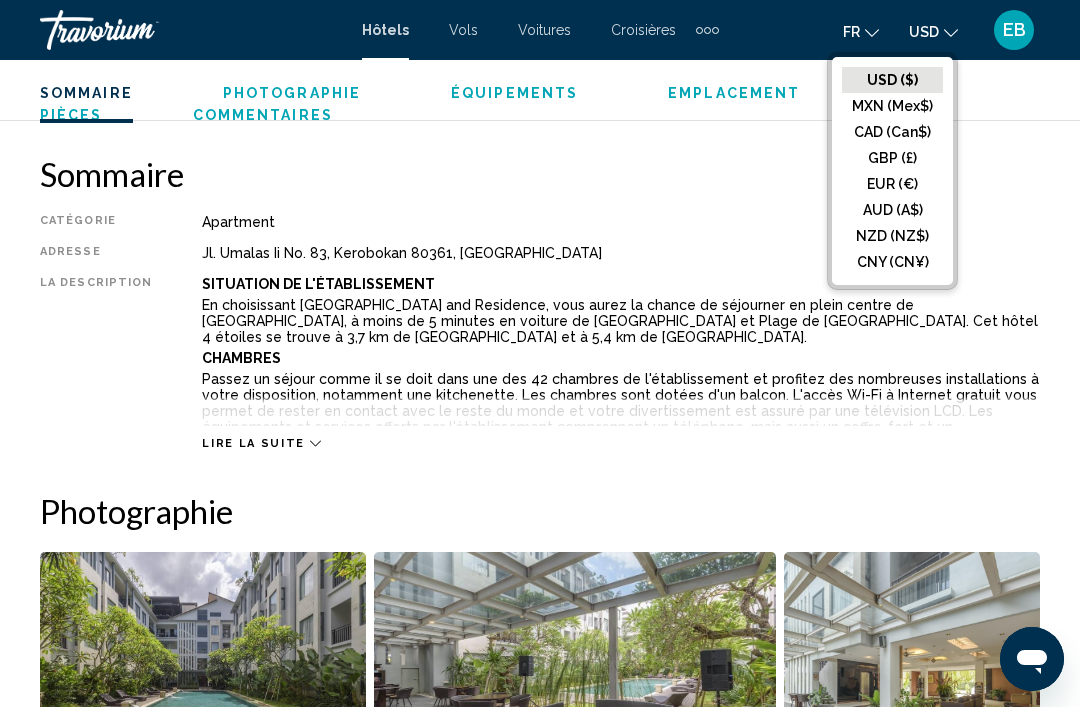click on "Passez un séjour comme il se doit dans une des 42 chambres de l'établissement et profitez des nombreuses installations à votre disposition, notamment une kitchenette. Les chambres sont dotées d'un balcon. L'accès Wi-Fi à Internet gratuit vous permet de rester en contact avec le reste du monde et votre divertissement est assuré par une télévision LCD. Les équipements et services offerts par l'établissement comprennent un téléphone, mais aussi un coffre-fort et un réfrigérateur." at bounding box center [621, 411] 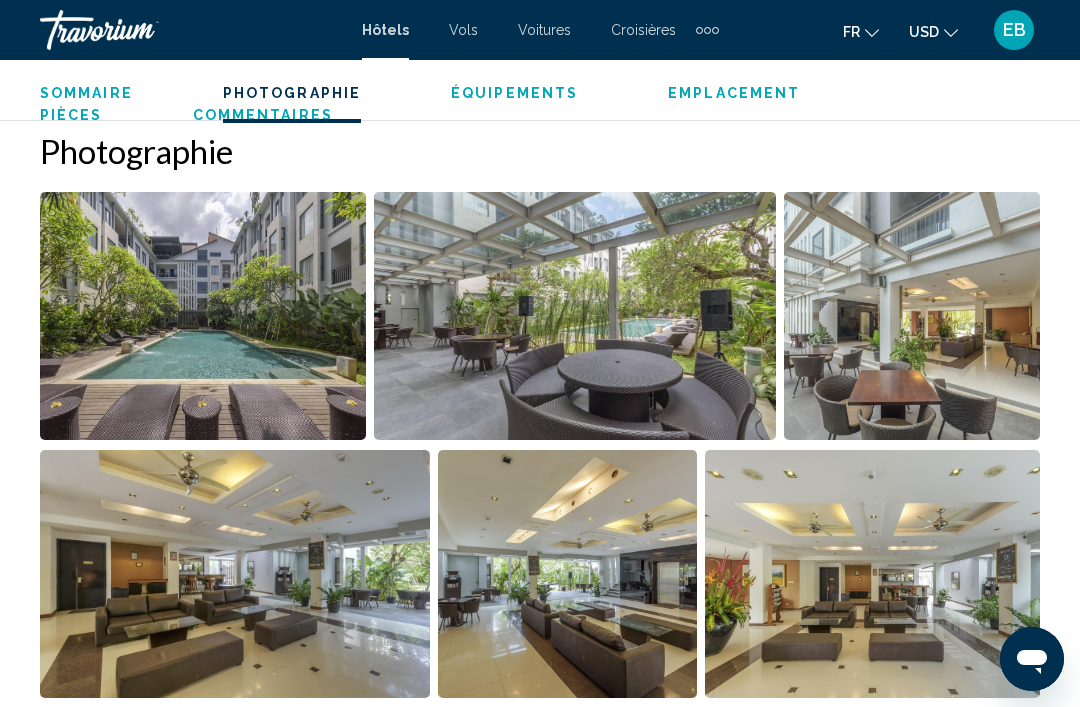 scroll, scrollTop: 1221, scrollLeft: 0, axis: vertical 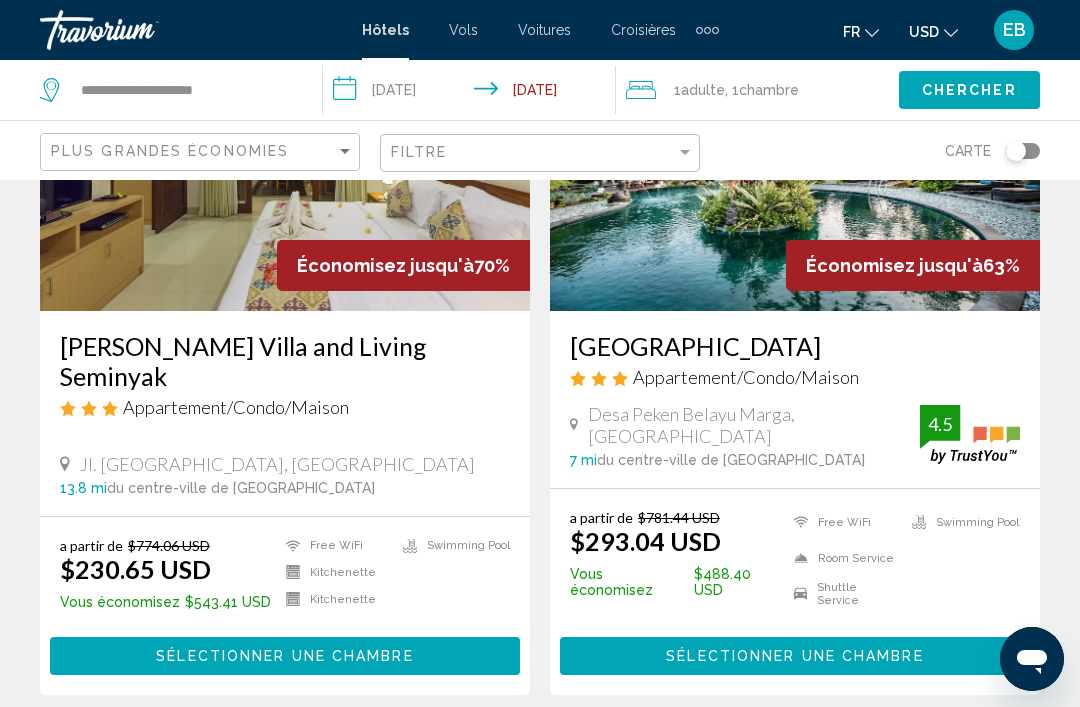 click on "[PERSON_NAME] Villa and Living Seminyak" at bounding box center (285, 361) 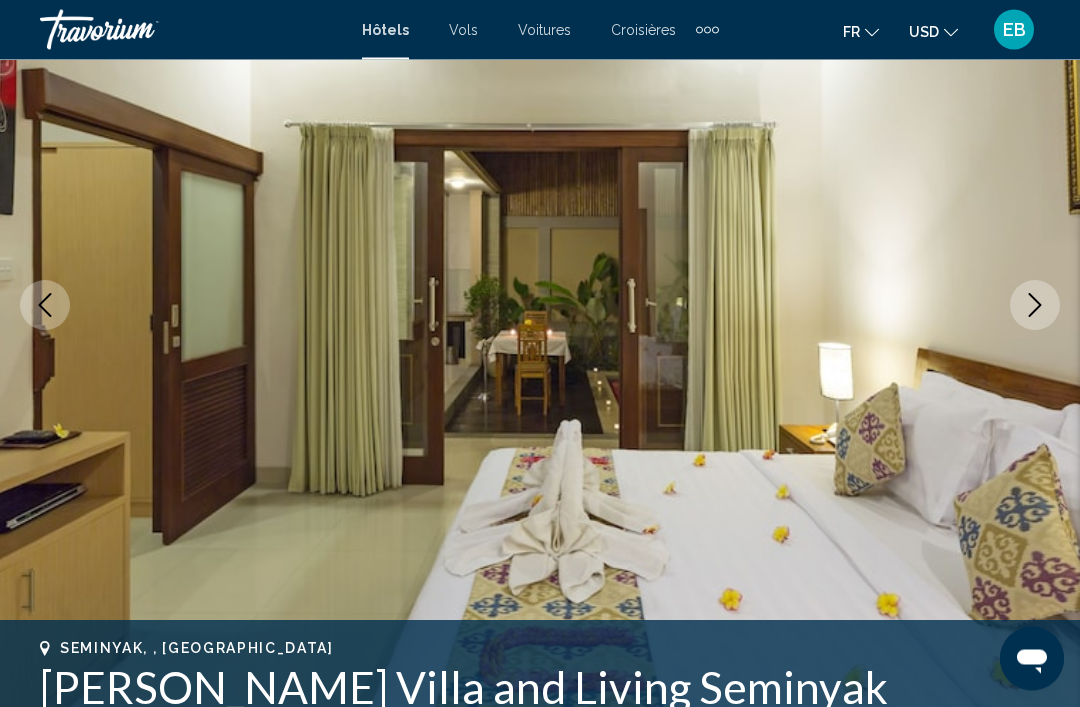 scroll, scrollTop: 230, scrollLeft: 0, axis: vertical 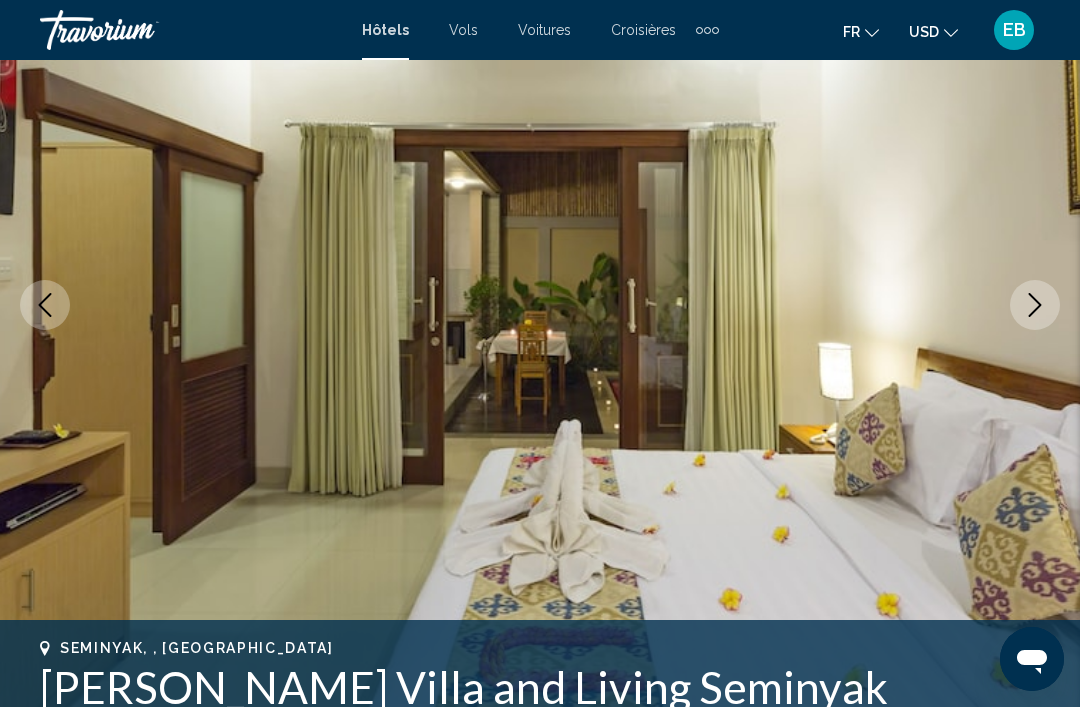 click 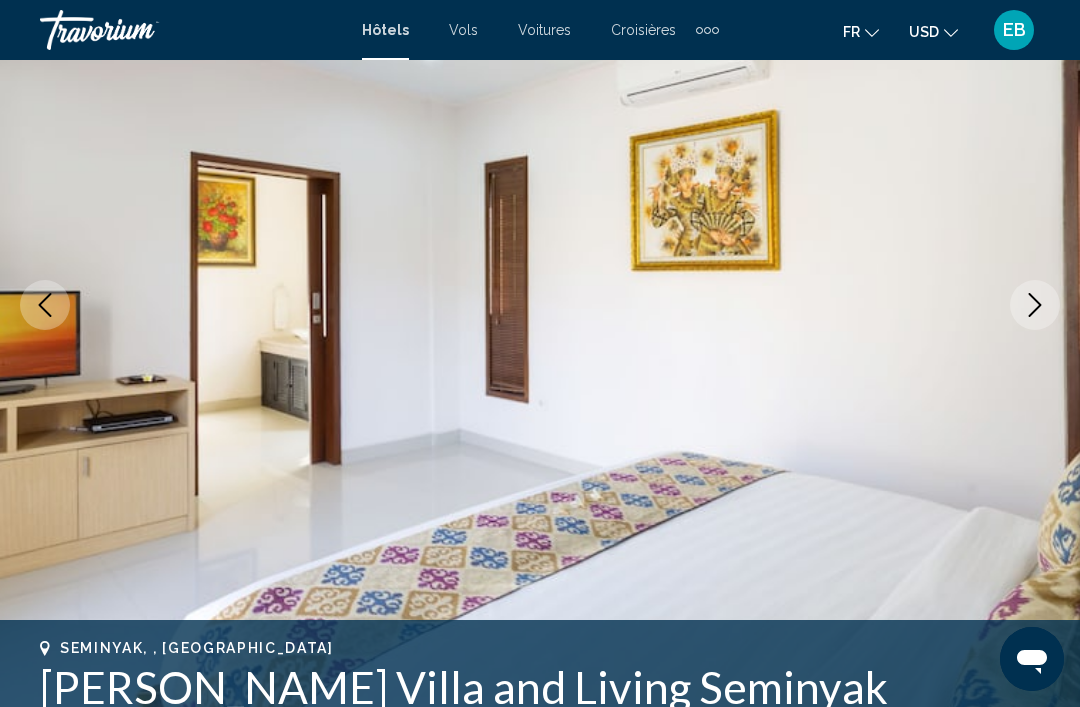 click at bounding box center [540, 305] 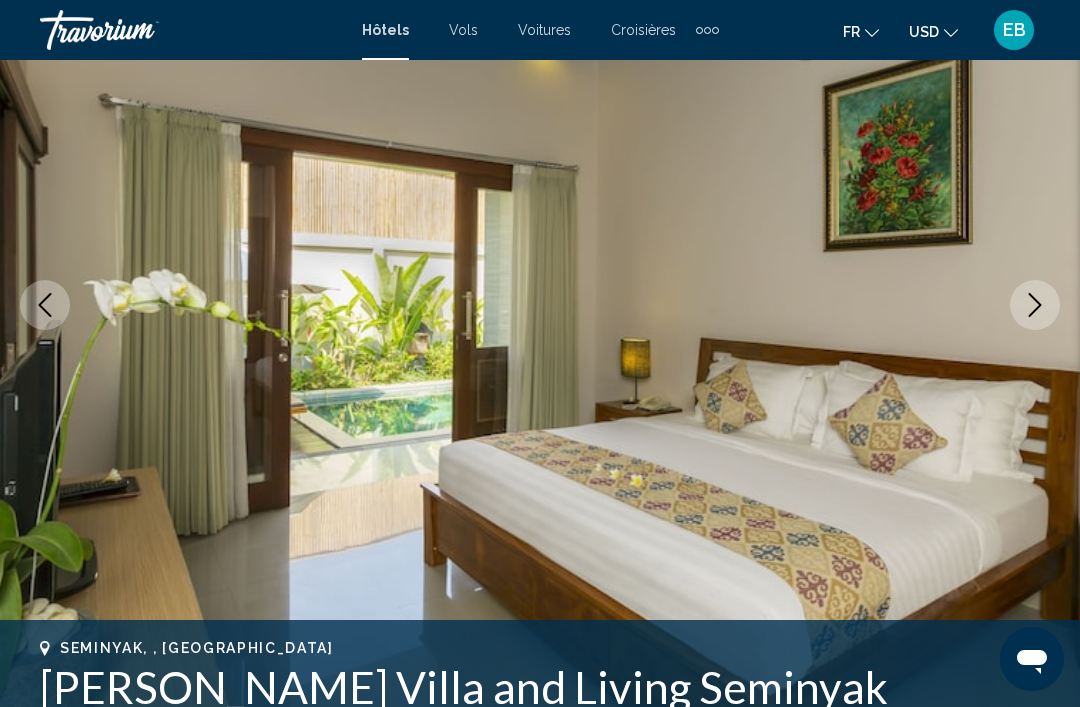 click at bounding box center [1035, 305] 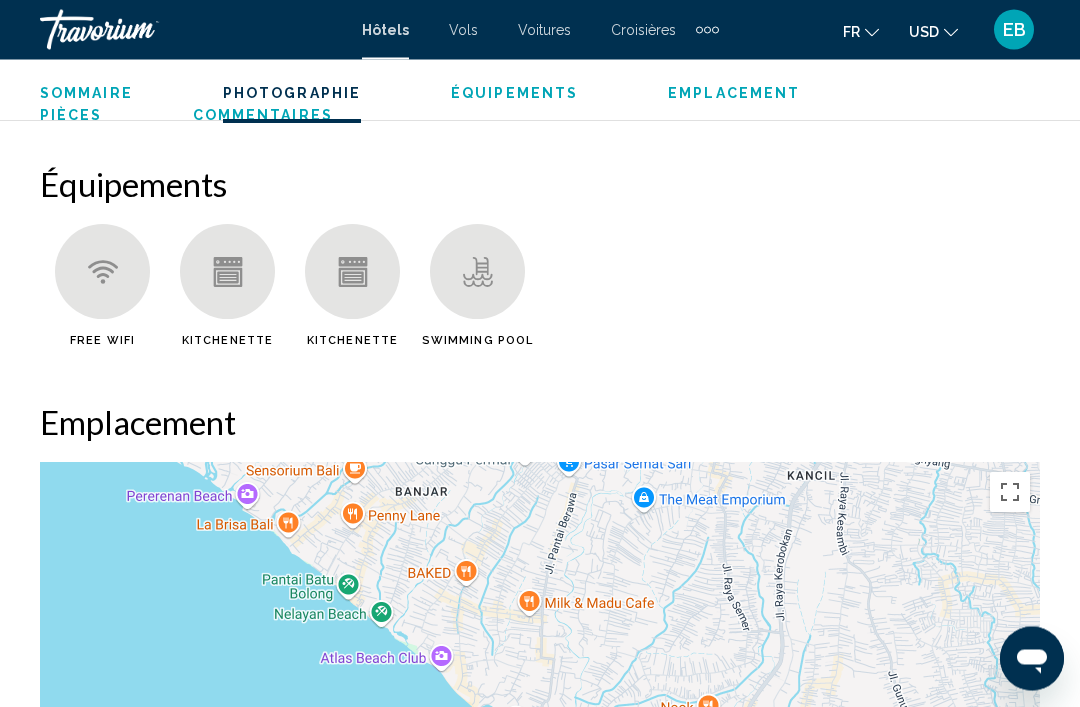 scroll, scrollTop: 1898, scrollLeft: 0, axis: vertical 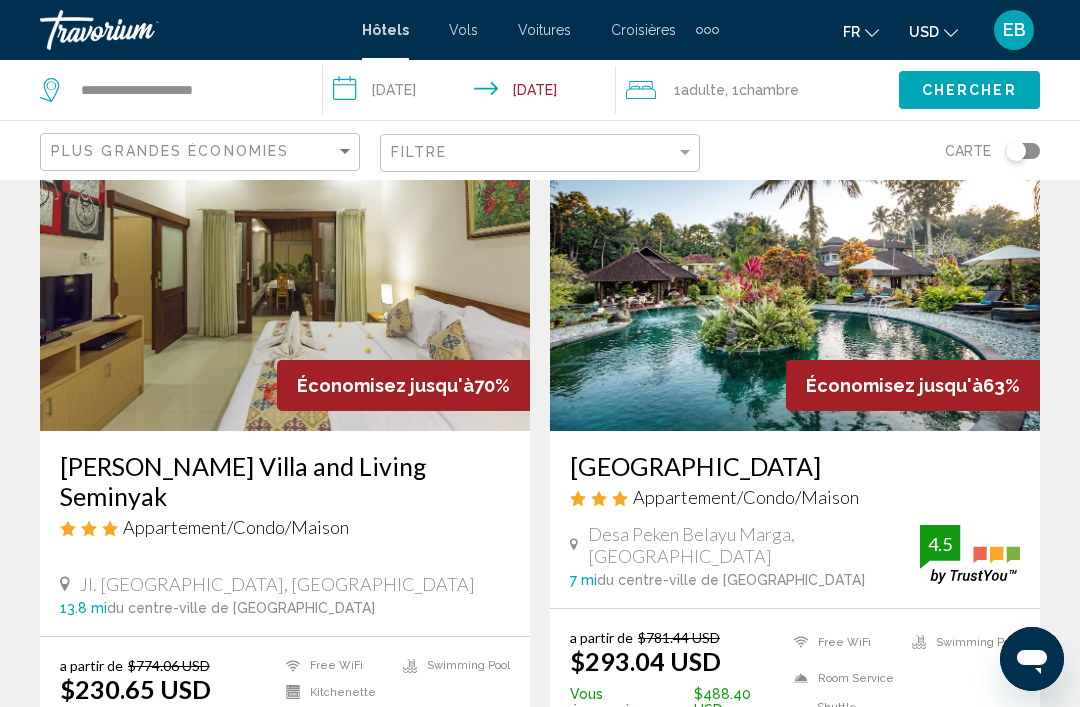 click on "[GEOGRAPHIC_DATA]" at bounding box center [795, 466] 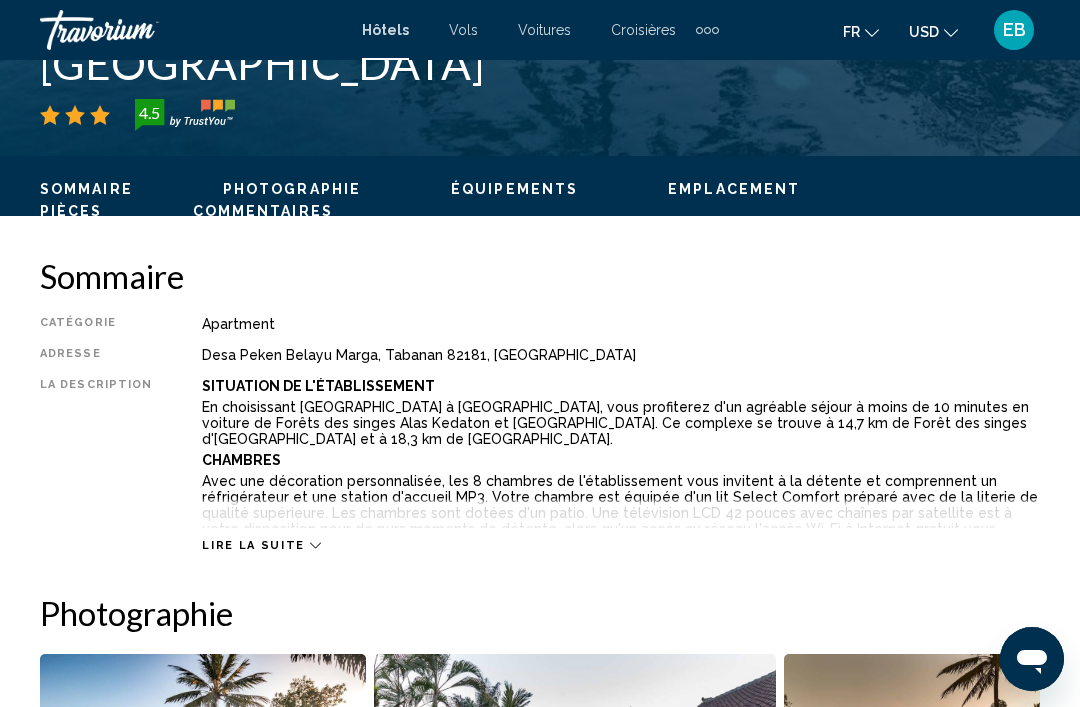 scroll, scrollTop: 0, scrollLeft: 0, axis: both 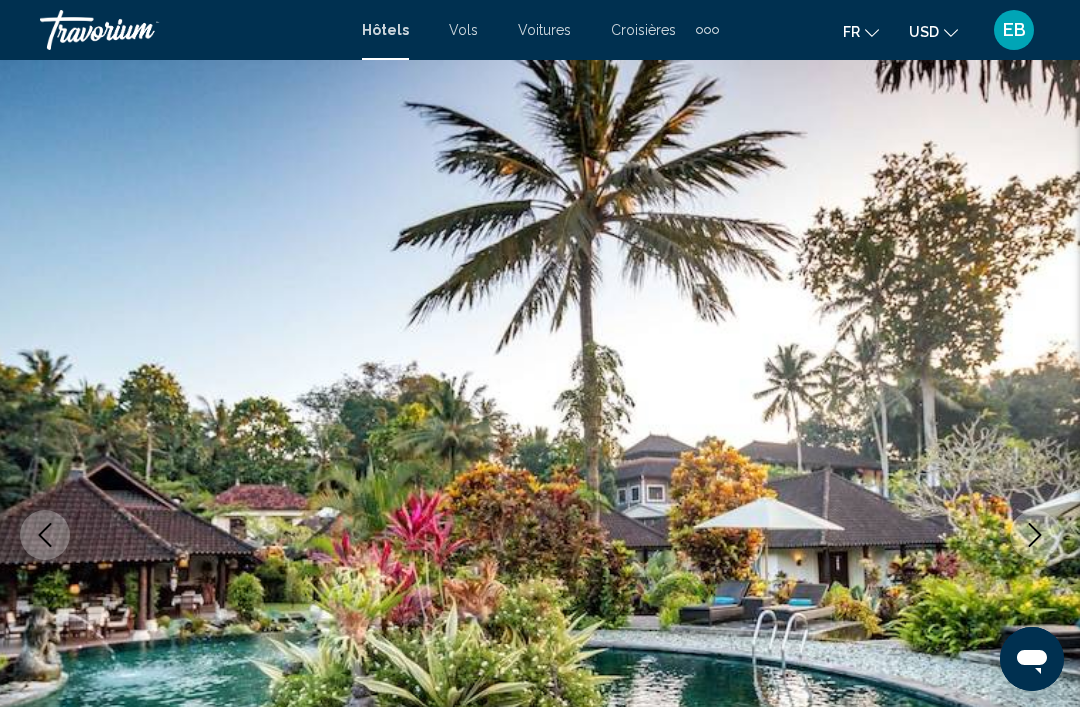 click on "Vols" at bounding box center (463, 30) 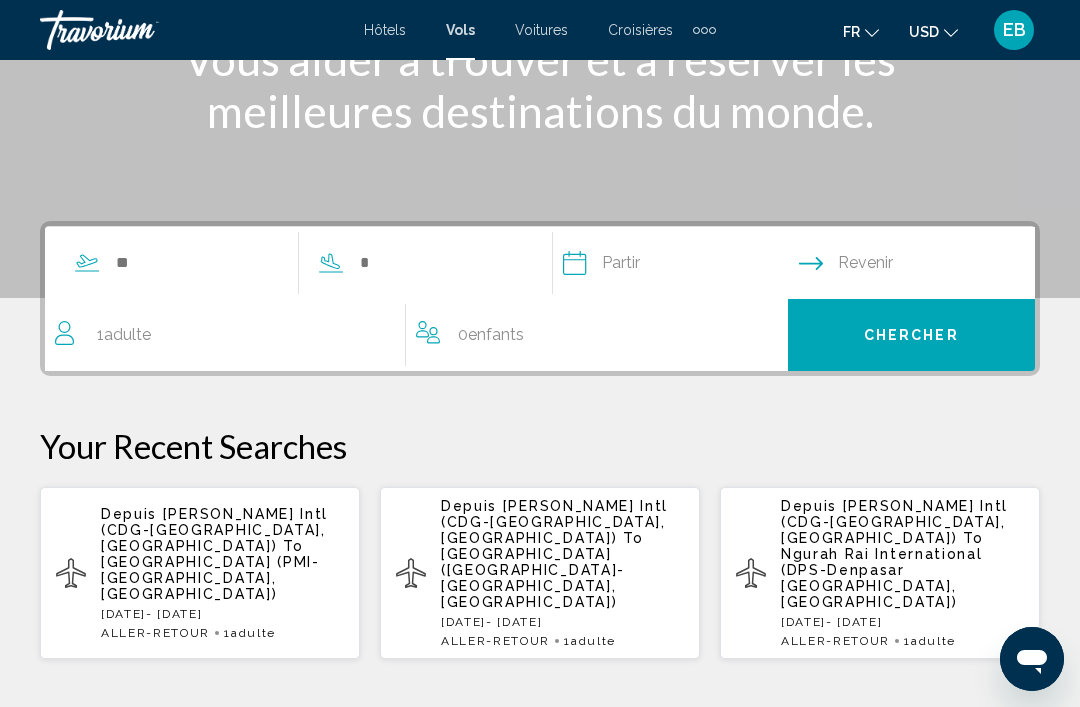 scroll, scrollTop: 305, scrollLeft: 0, axis: vertical 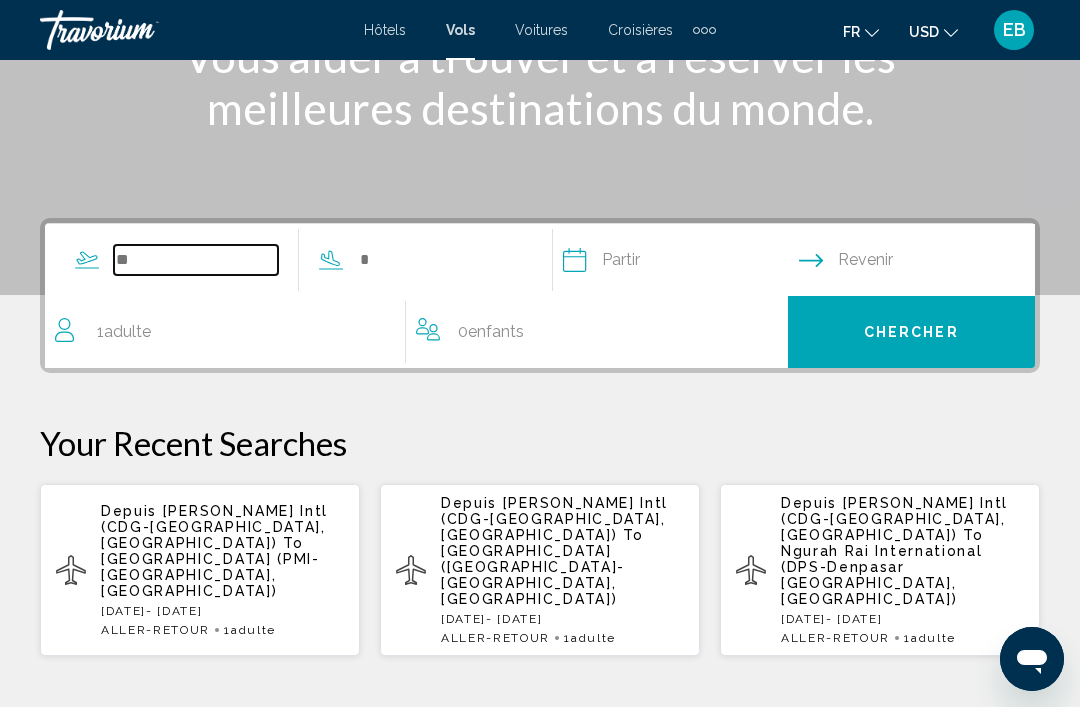 click at bounding box center [196, 260] 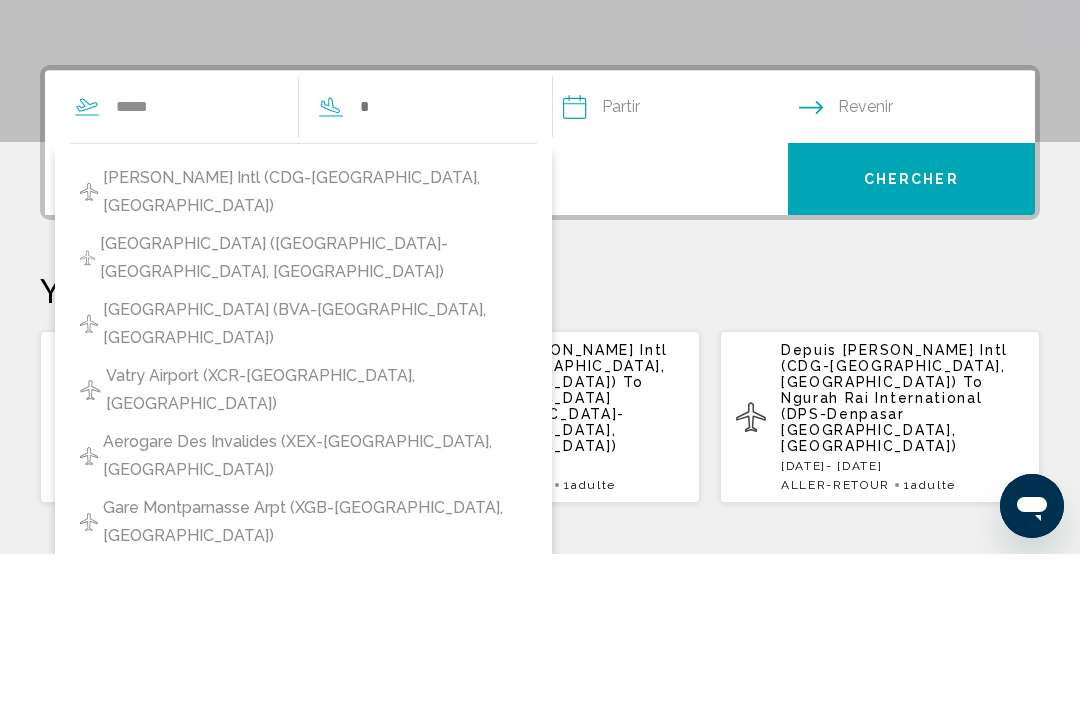 click on "[PERSON_NAME] Intl  (CDG-[GEOGRAPHIC_DATA], [GEOGRAPHIC_DATA])" at bounding box center (315, 345) 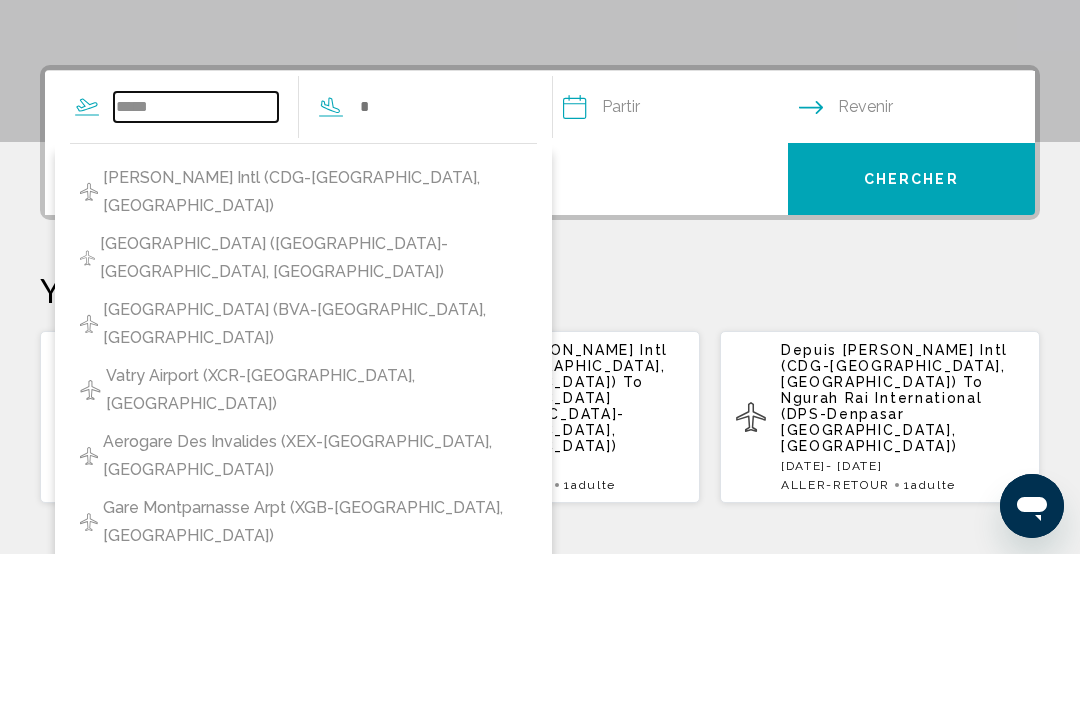 type on "**********" 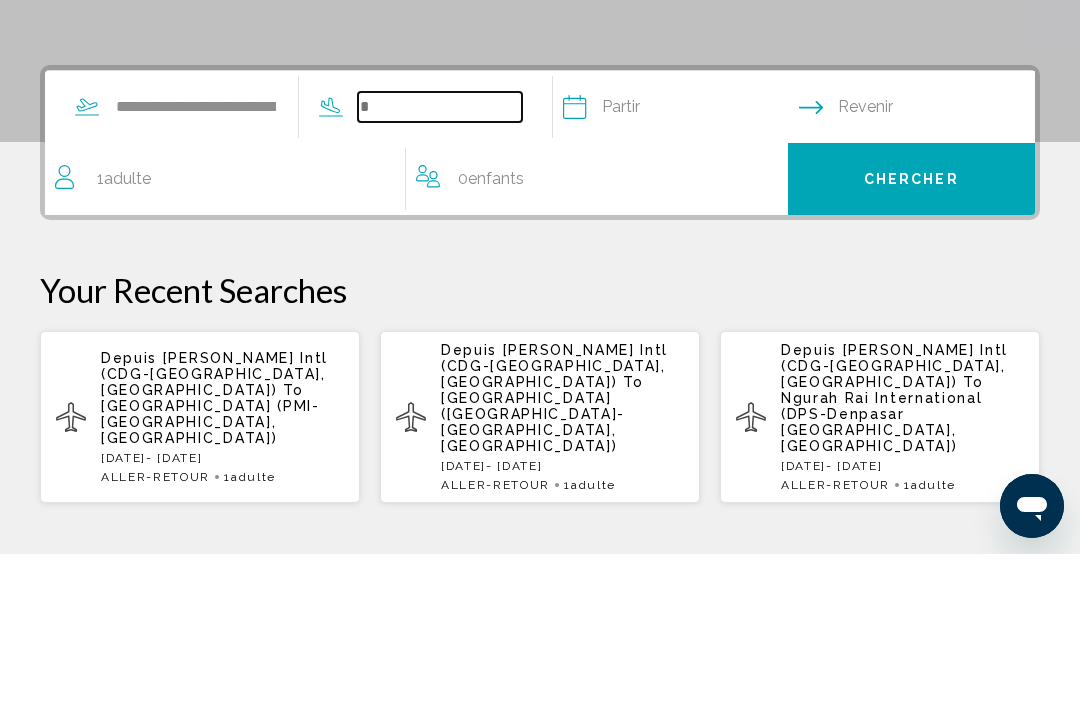 click at bounding box center (440, 260) 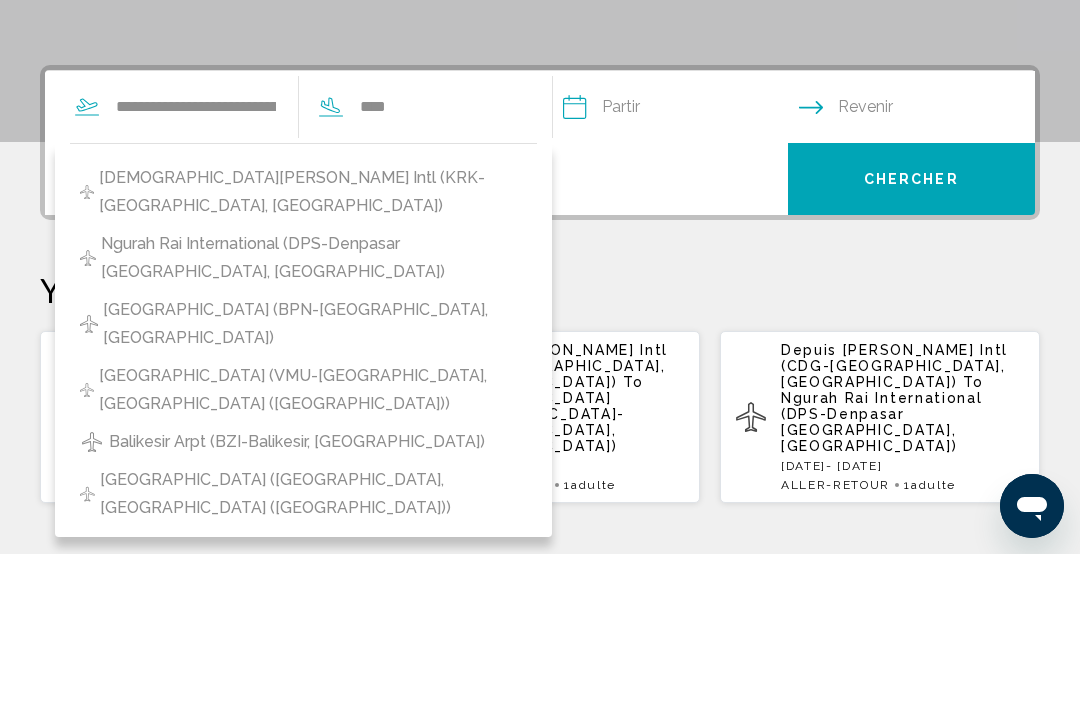click on "Ngurah Rai International (DPS-Denpasar [GEOGRAPHIC_DATA], [GEOGRAPHIC_DATA])" at bounding box center (314, 411) 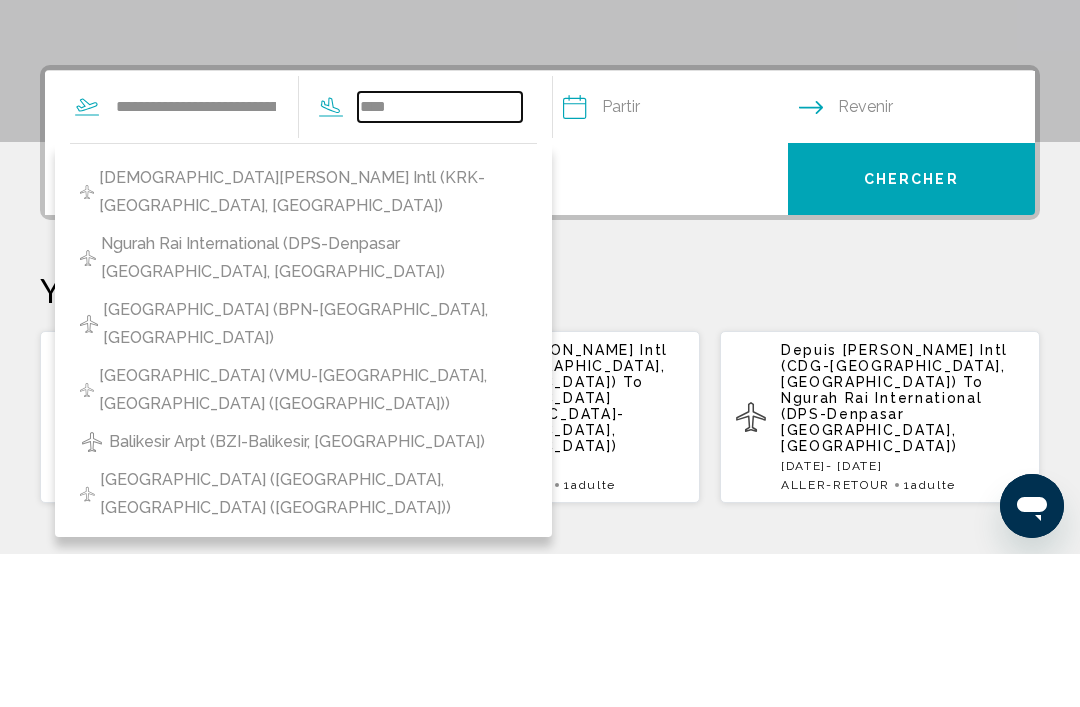 type on "**********" 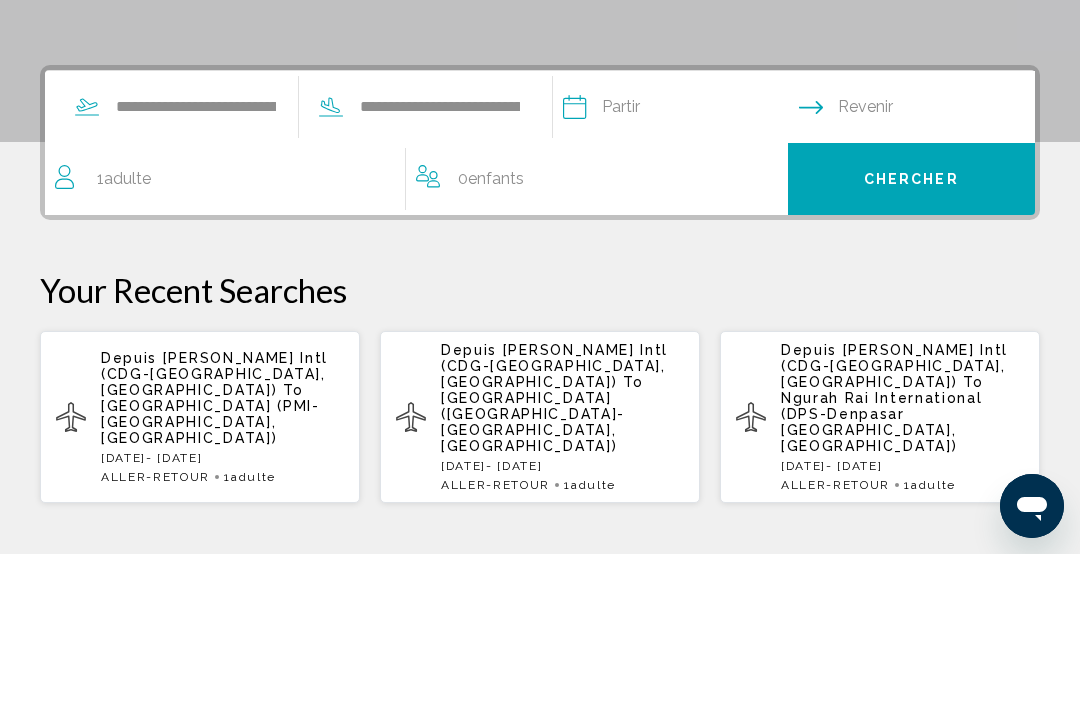 click at bounding box center [680, 263] 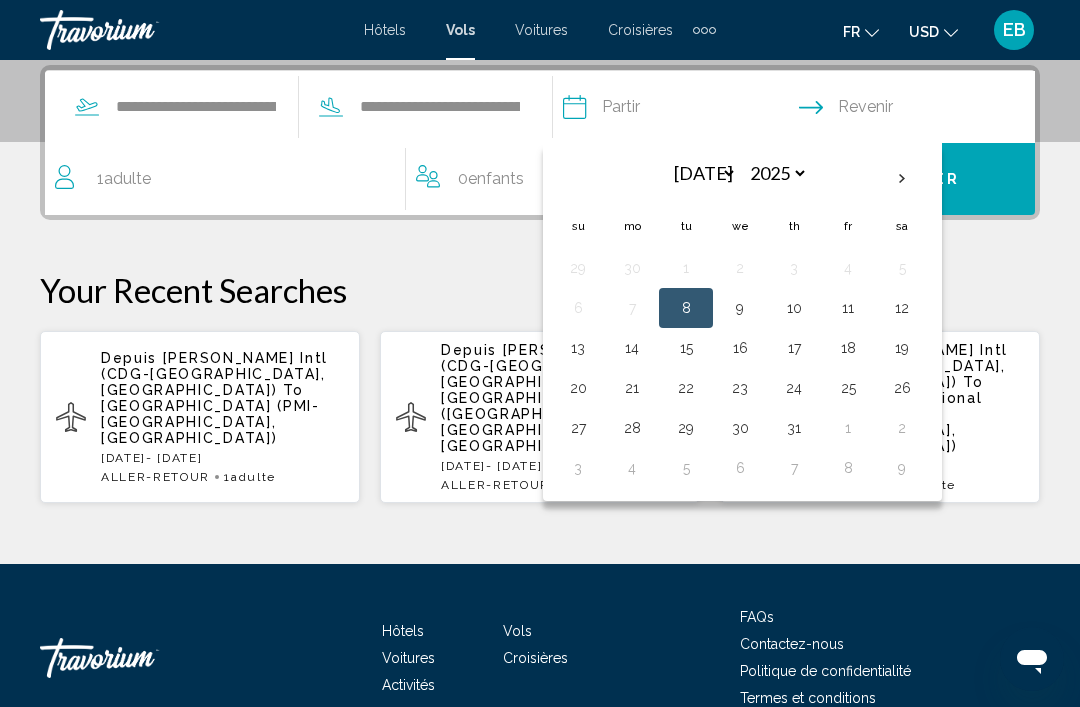 click on "20" at bounding box center [578, 388] 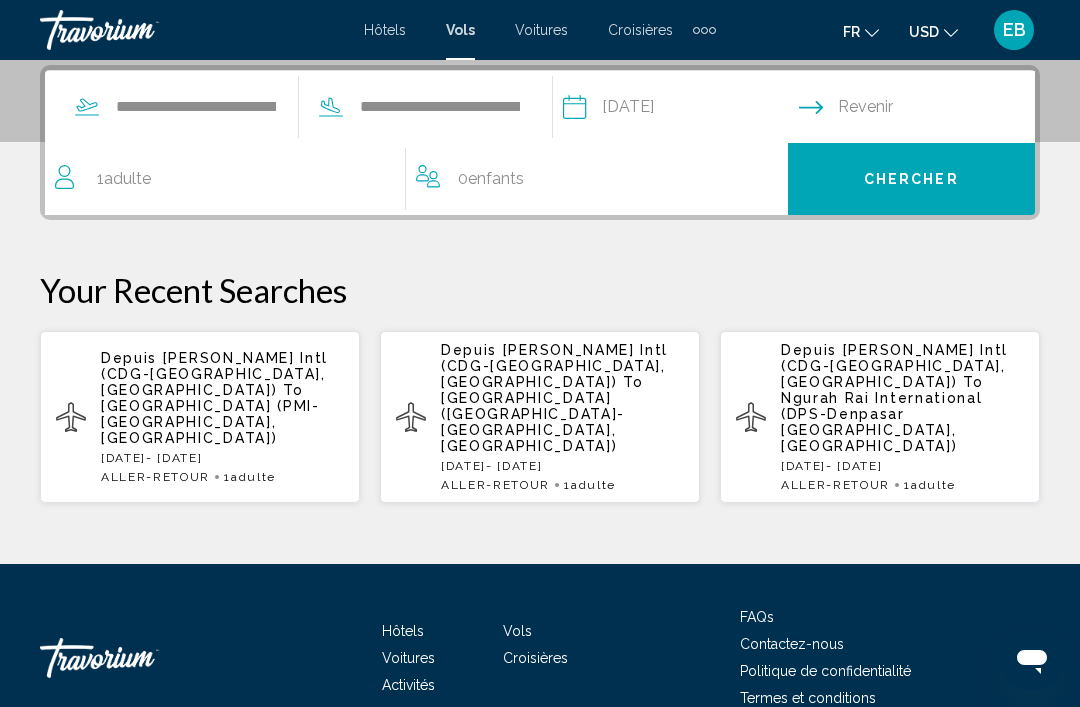 click at bounding box center (921, 110) 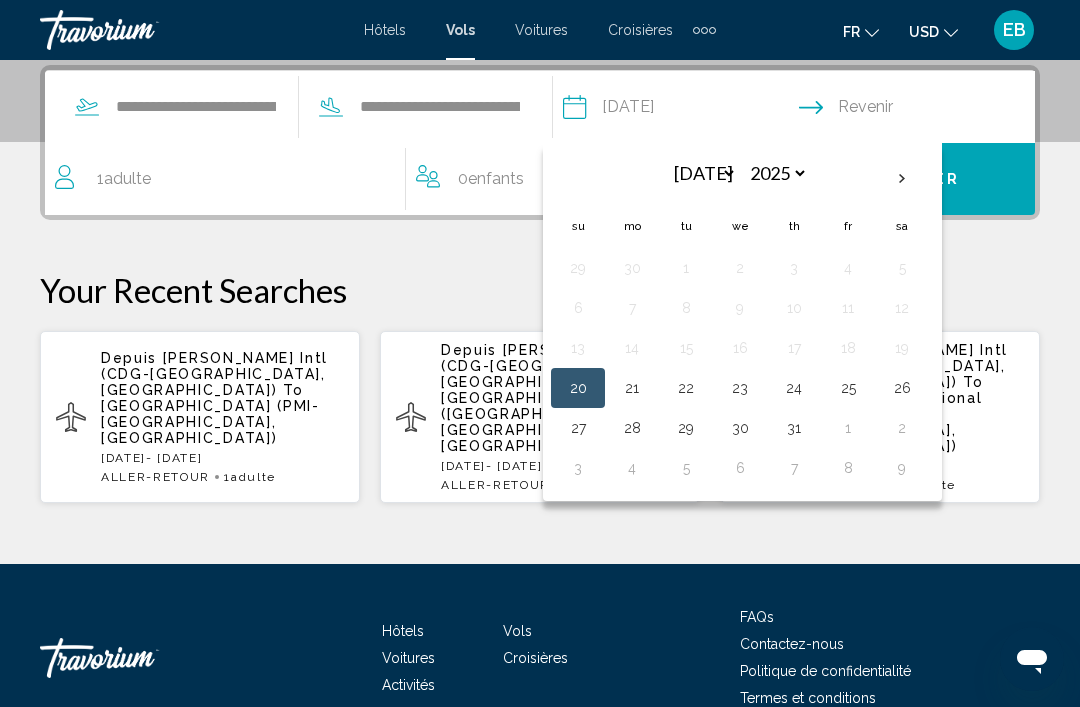 click on "27" at bounding box center (578, 428) 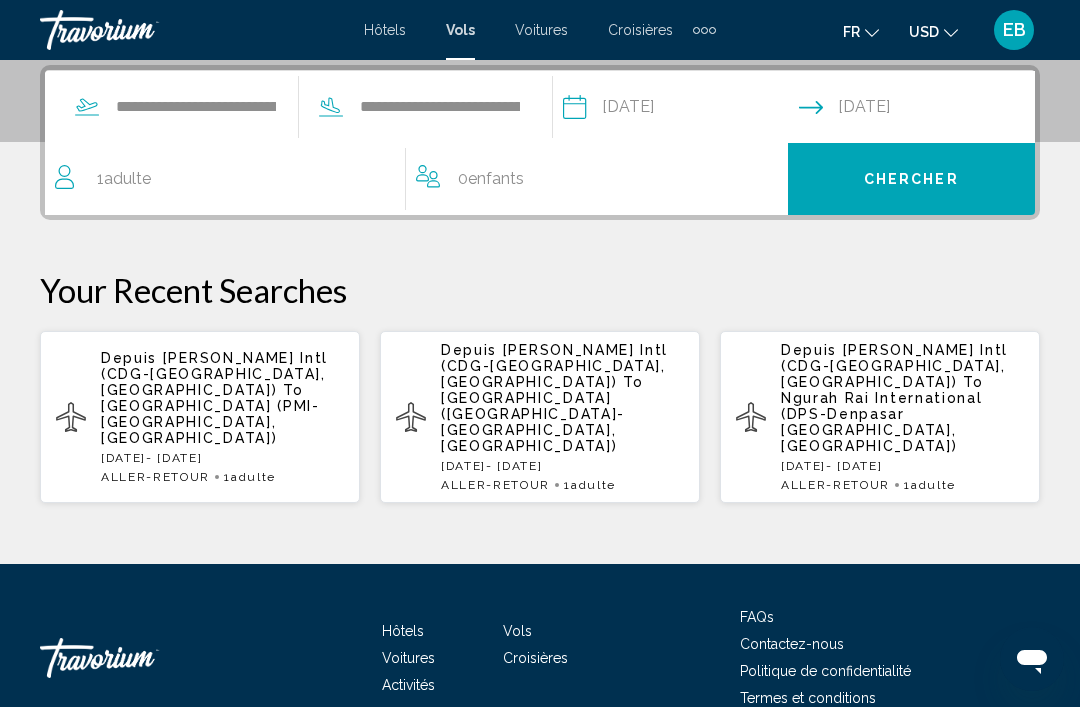 click on "Chercher" at bounding box center [911, 180] 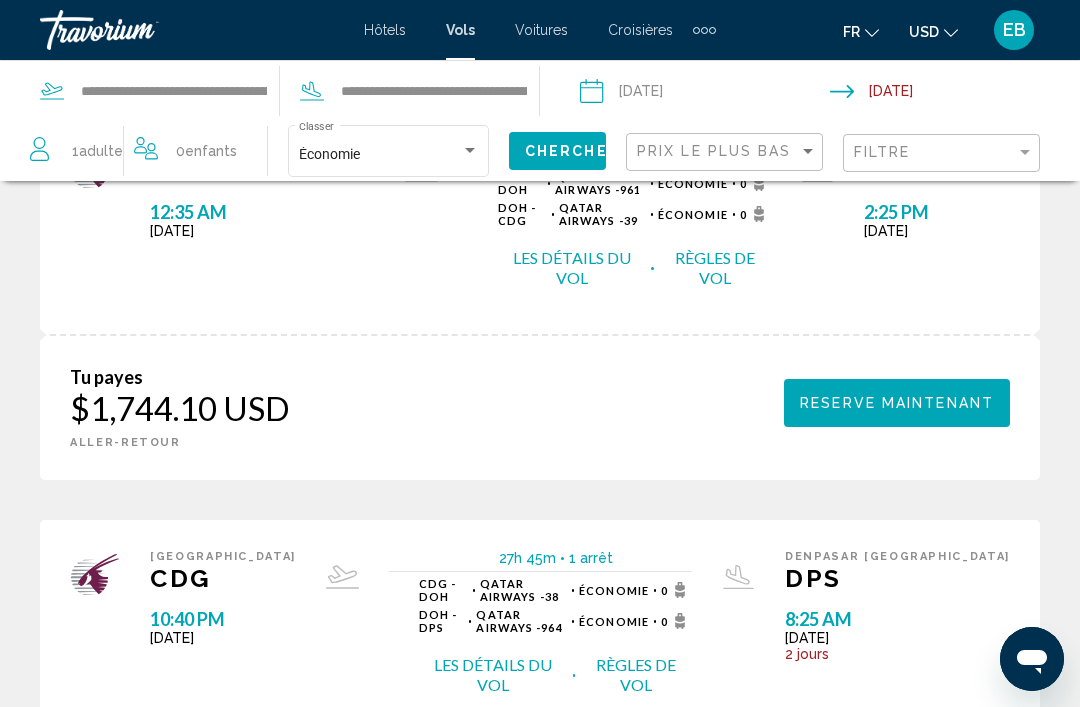 scroll, scrollTop: 3123, scrollLeft: 0, axis: vertical 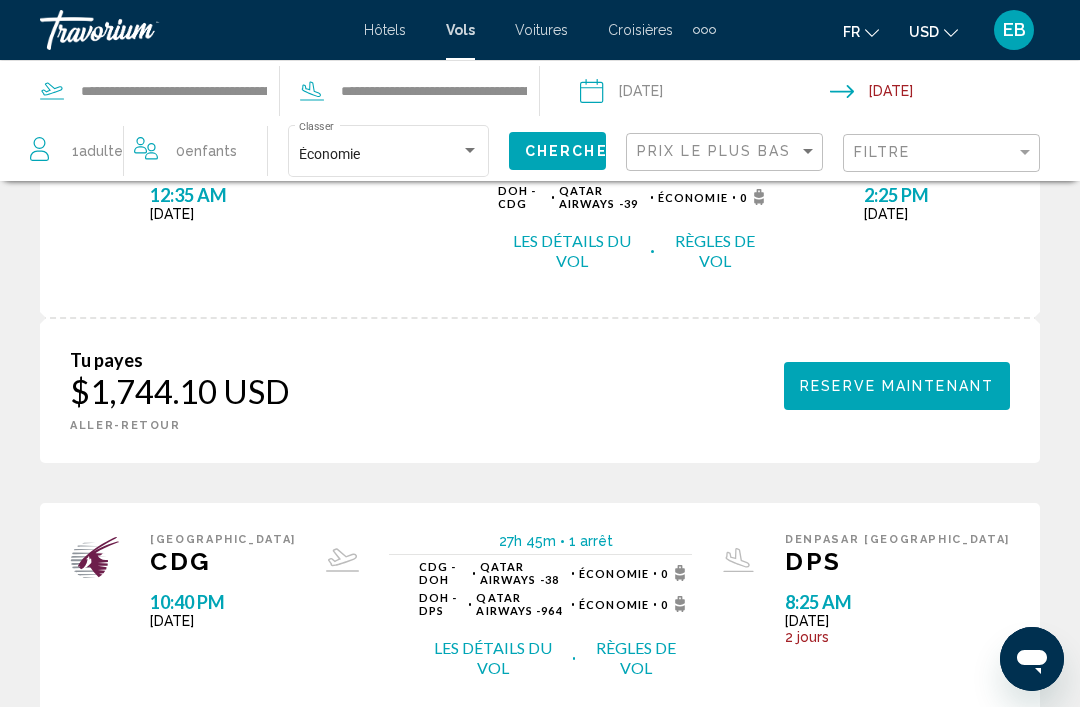 click on "page  10" at bounding box center [750, 1153] 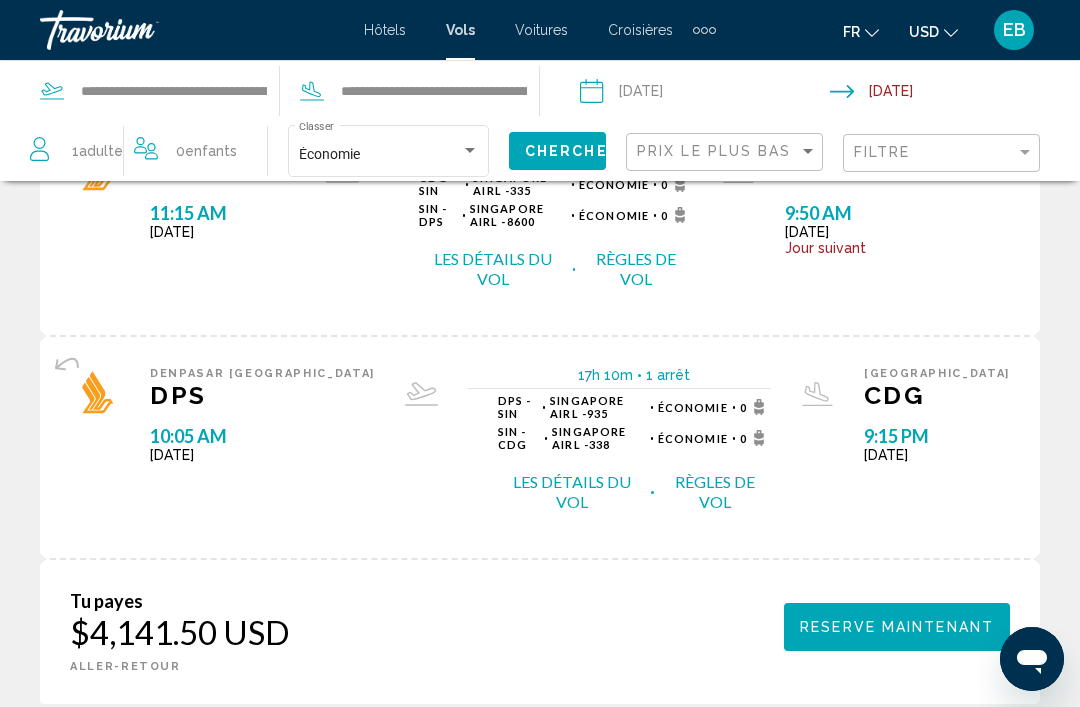 scroll, scrollTop: 0, scrollLeft: 0, axis: both 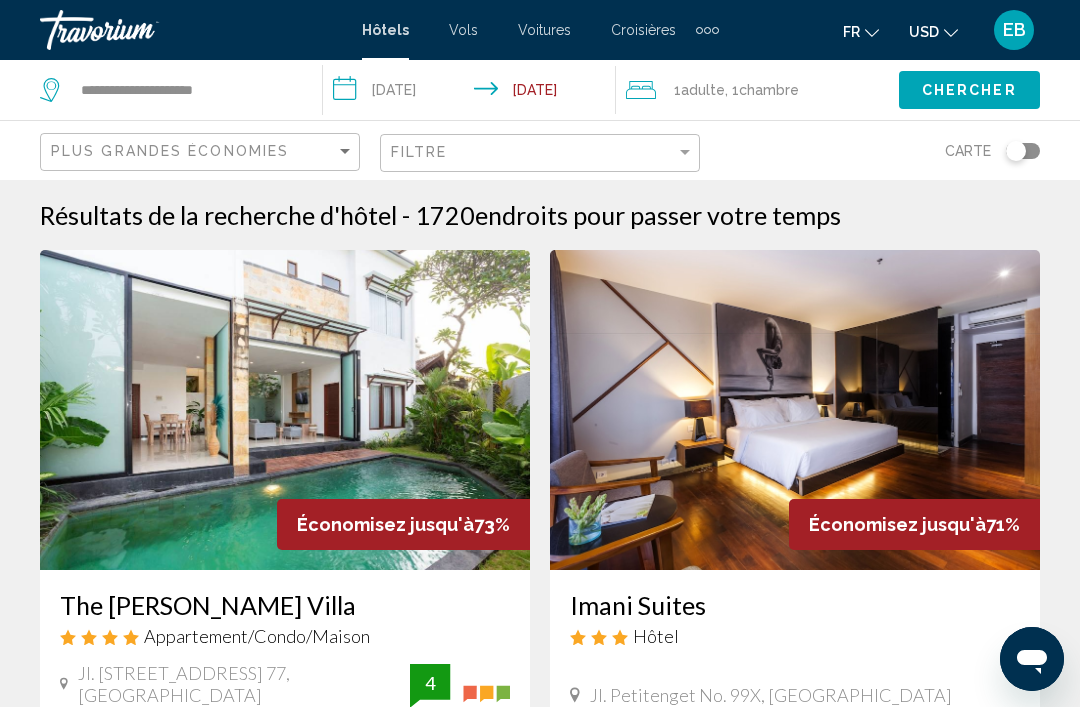click on "Hôtels Vols Voitures Croisières Activités Hôtels Vols Voitures Croisières Activités fr
English Español Français Italiano Português русский USD
USD ($) MXN (Mex$) CAD (Can$) GBP (£) EUR (€) AUD (A$) NZD (NZ$) CNY (CN¥) EB Se connecter" at bounding box center [540, 30] 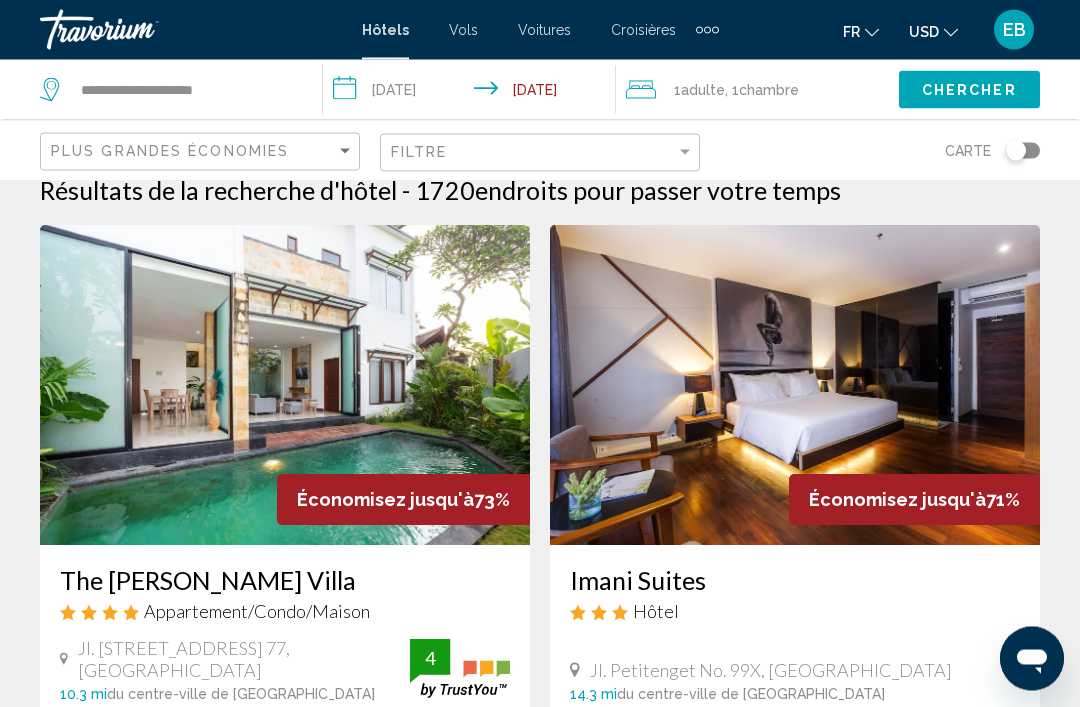 scroll, scrollTop: 0, scrollLeft: 0, axis: both 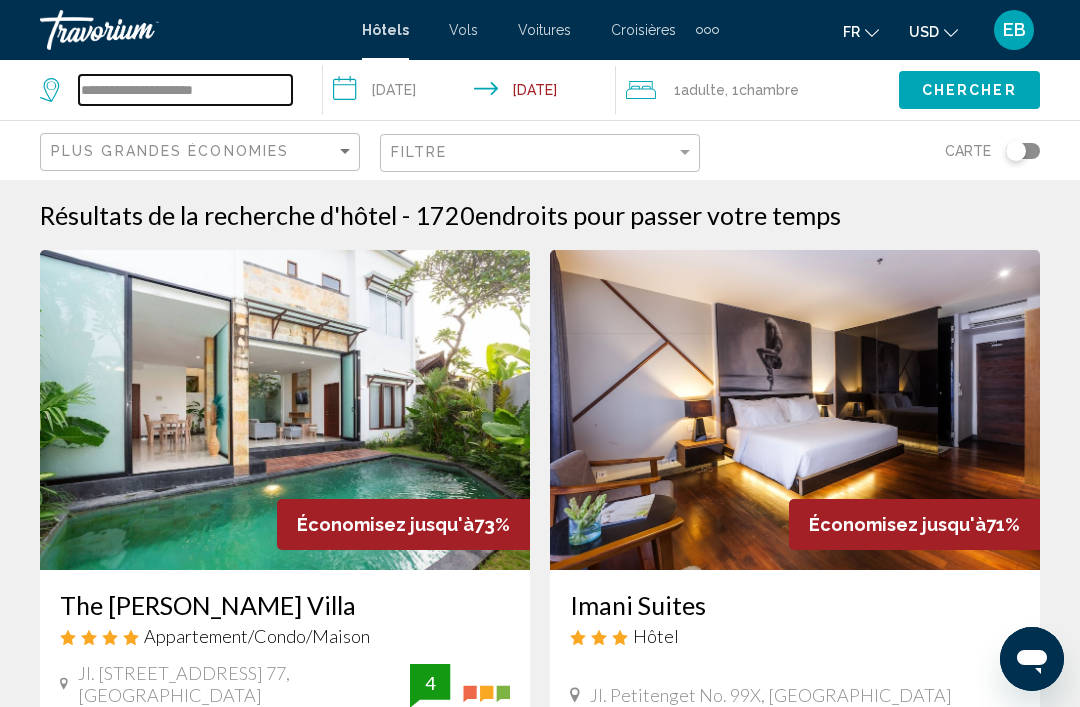 click on "**********" at bounding box center (185, 90) 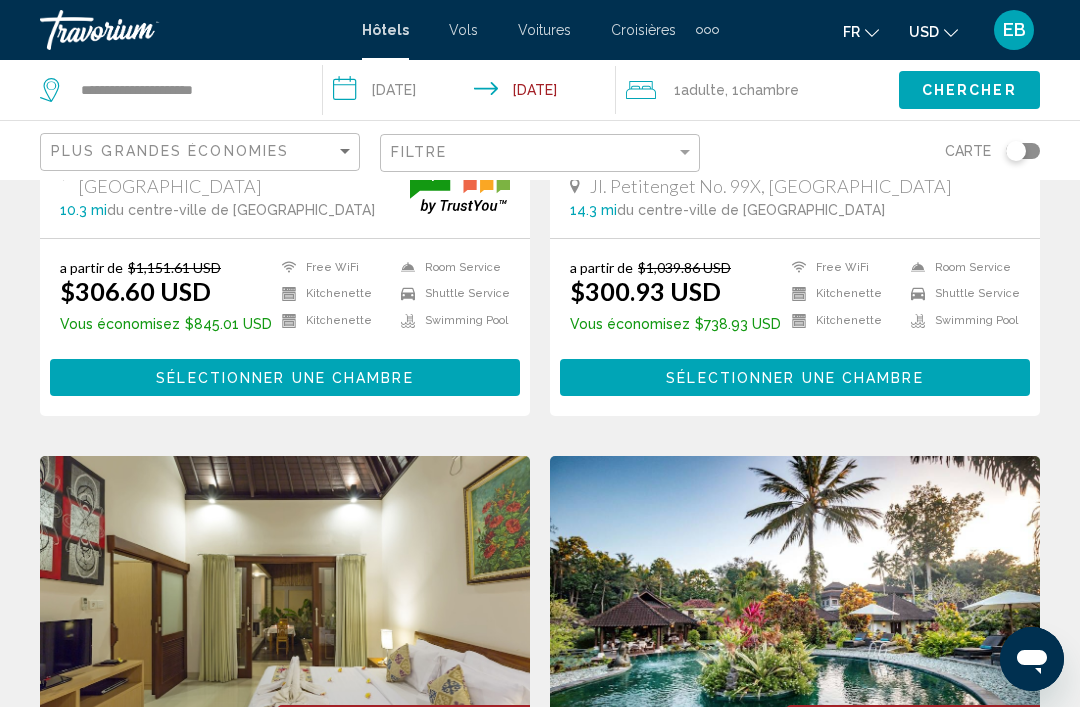 scroll, scrollTop: 0, scrollLeft: 0, axis: both 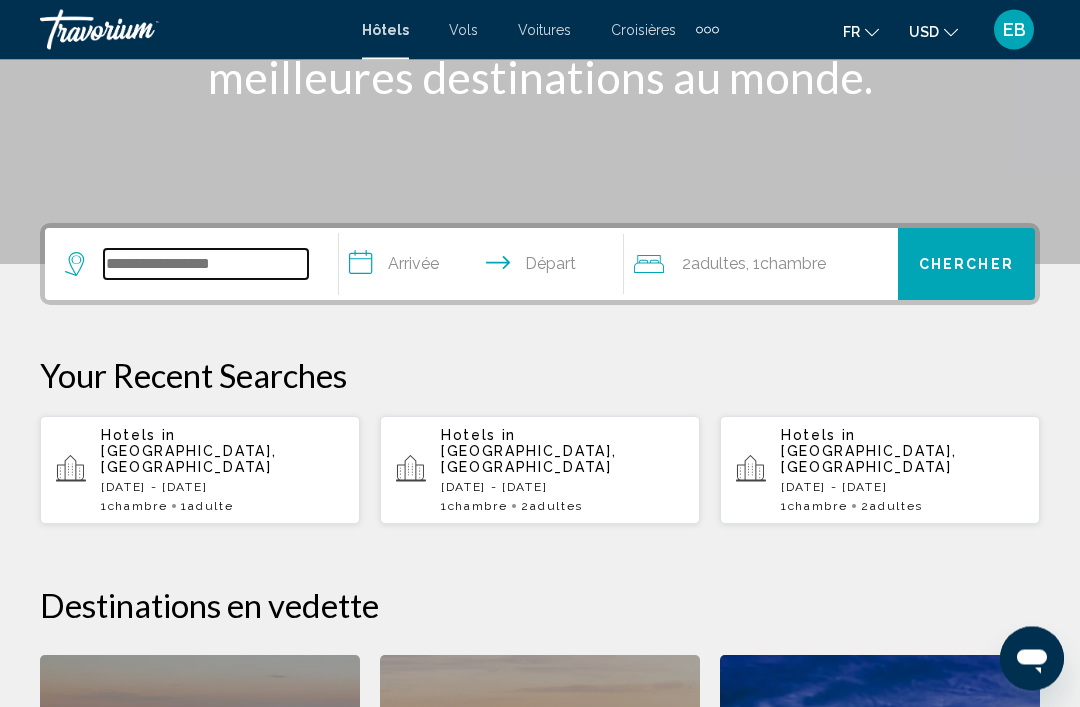 click at bounding box center [206, 265] 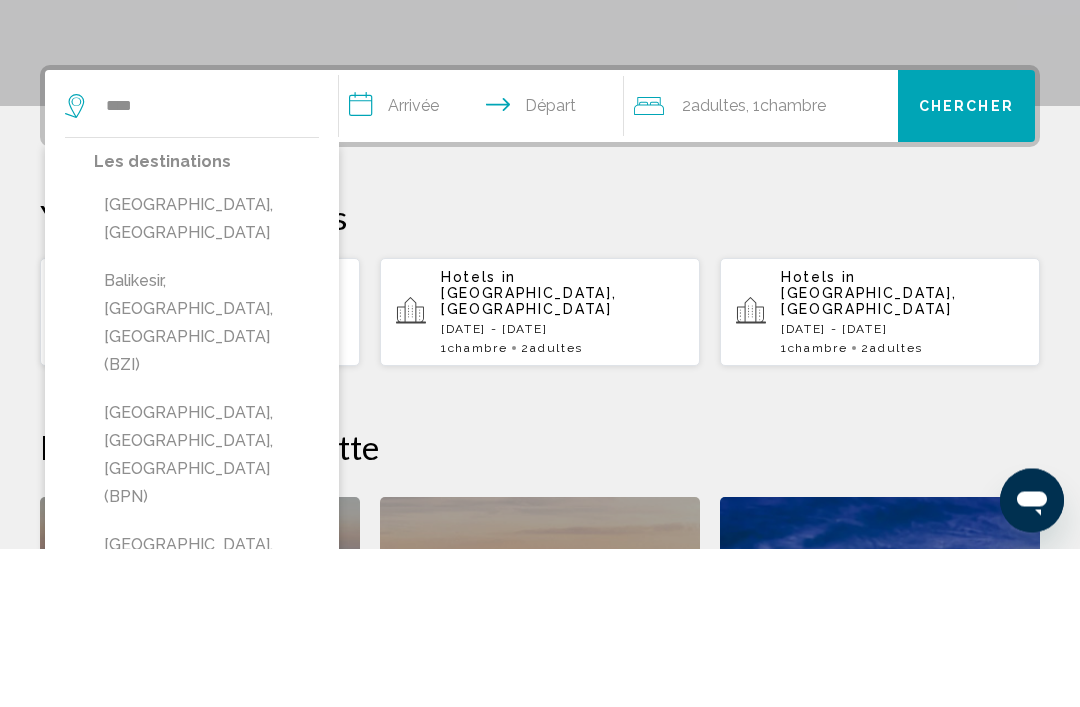 click on "[GEOGRAPHIC_DATA], [GEOGRAPHIC_DATA]" at bounding box center (206, 378) 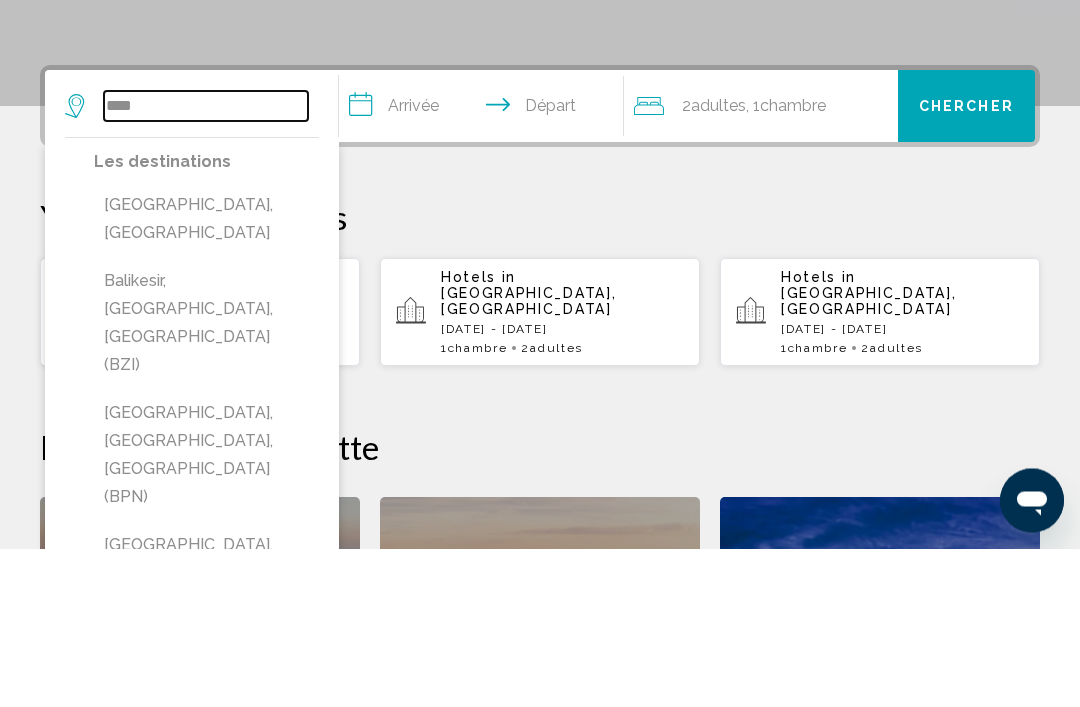type on "**********" 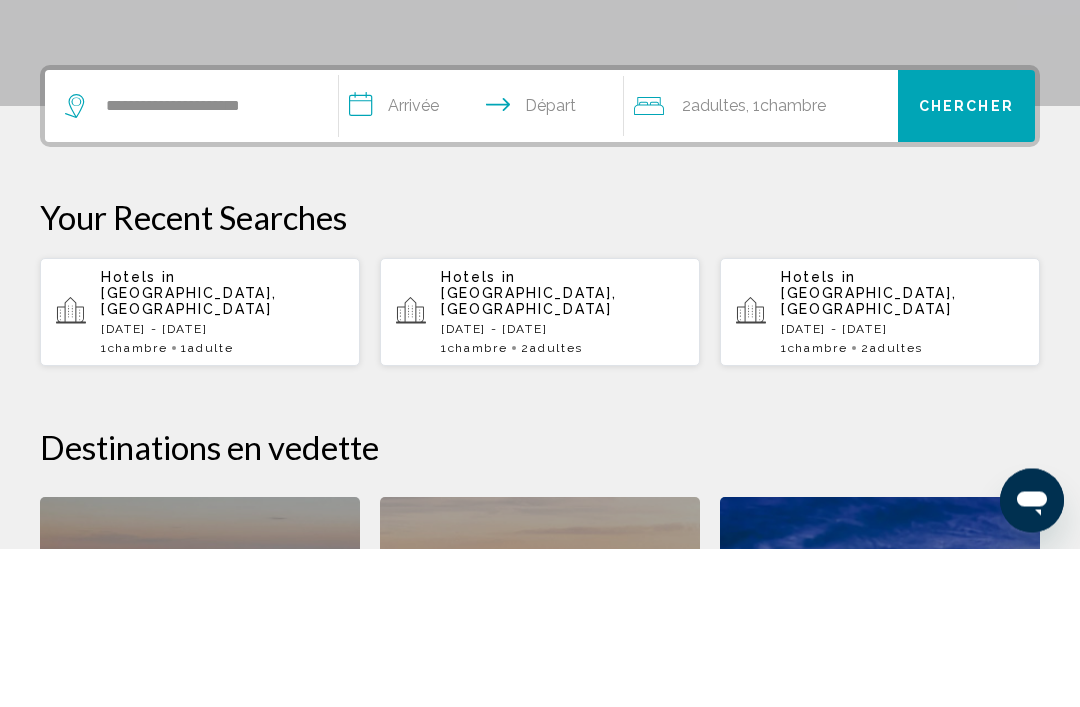 click on "**********" at bounding box center (485, 268) 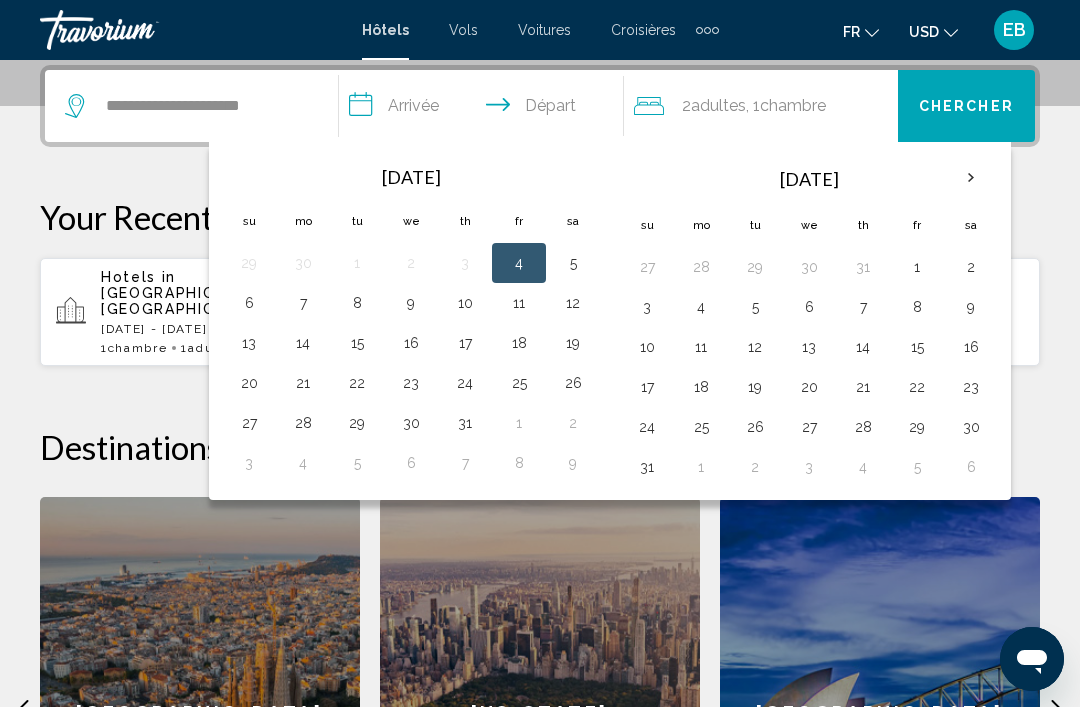 click on "20" at bounding box center [249, 383] 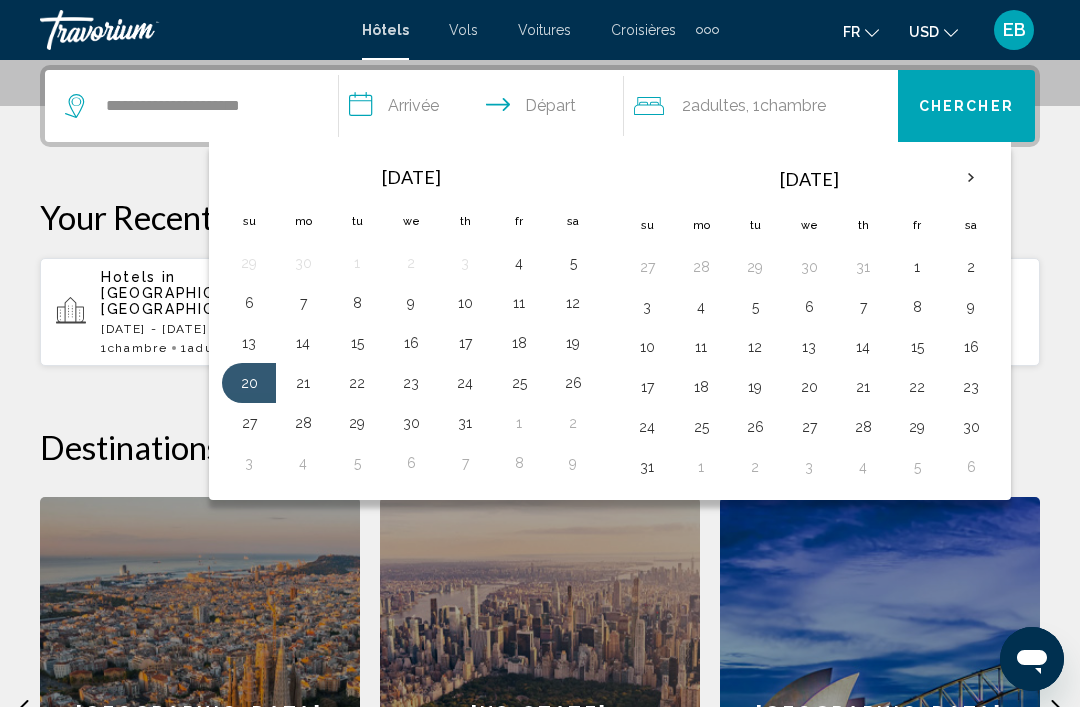 click on "26" at bounding box center [573, 383] 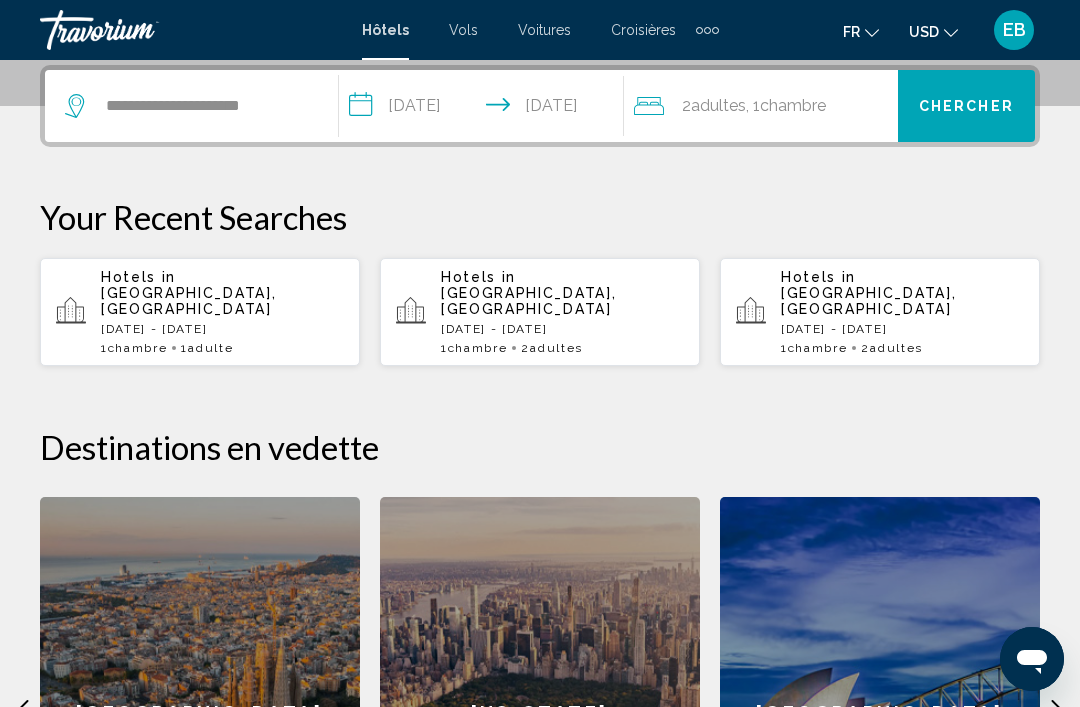click on "Chercher" at bounding box center (966, 106) 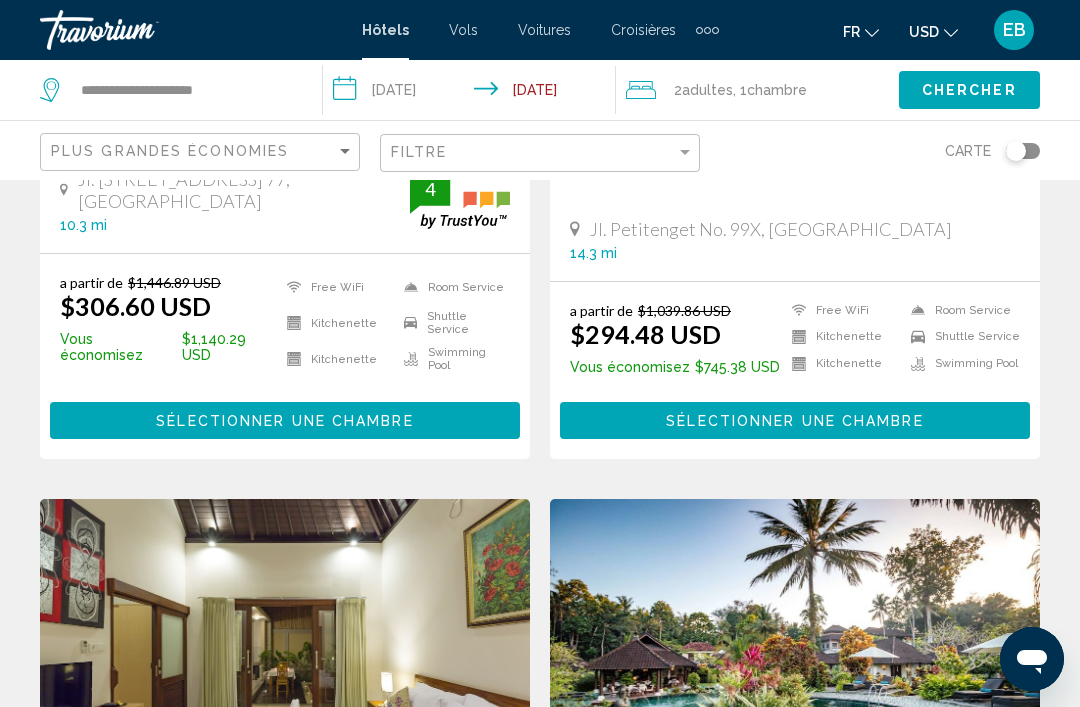 scroll, scrollTop: 0, scrollLeft: 0, axis: both 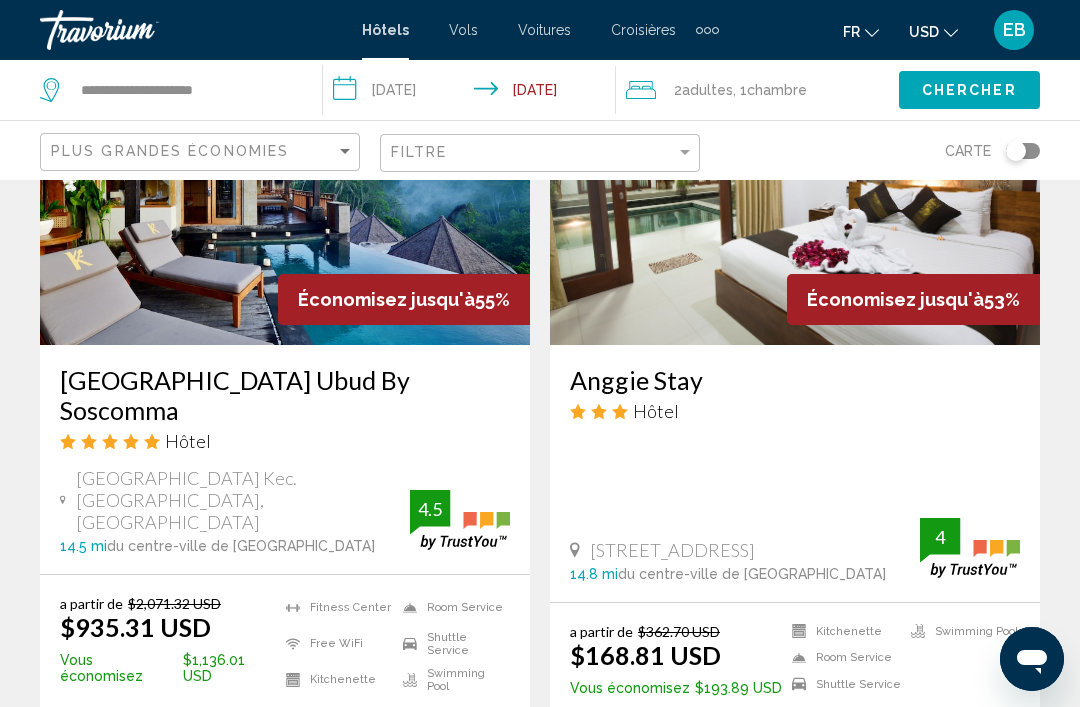 click on "page  2" at bounding box center [400, 840] 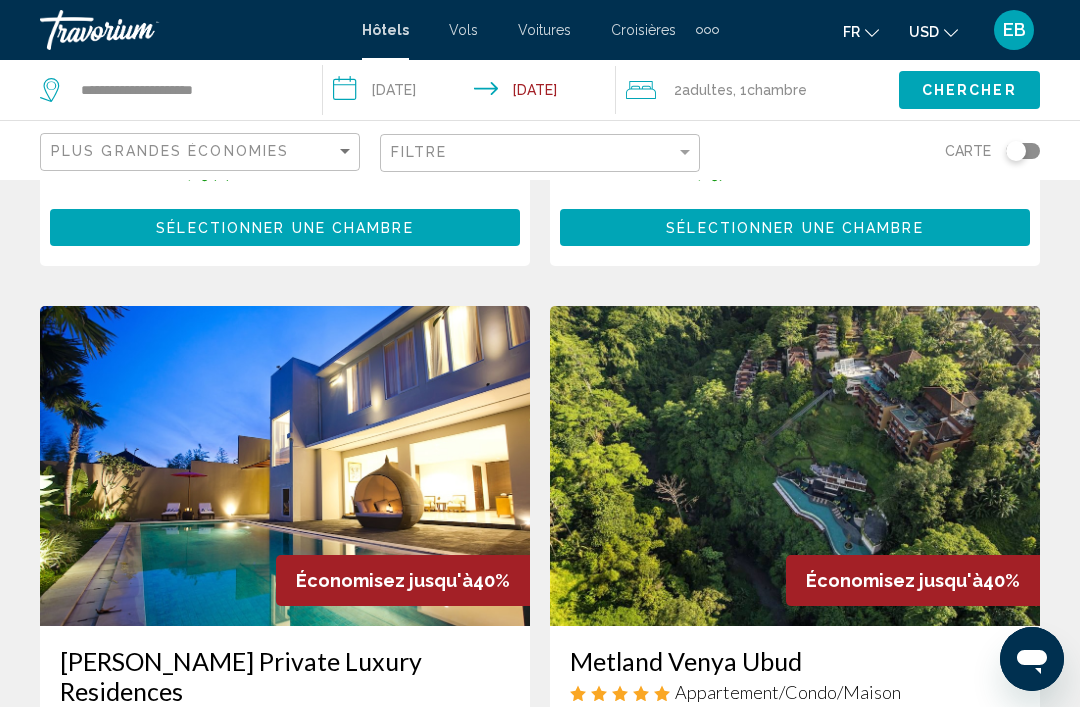 scroll, scrollTop: 3570, scrollLeft: 0, axis: vertical 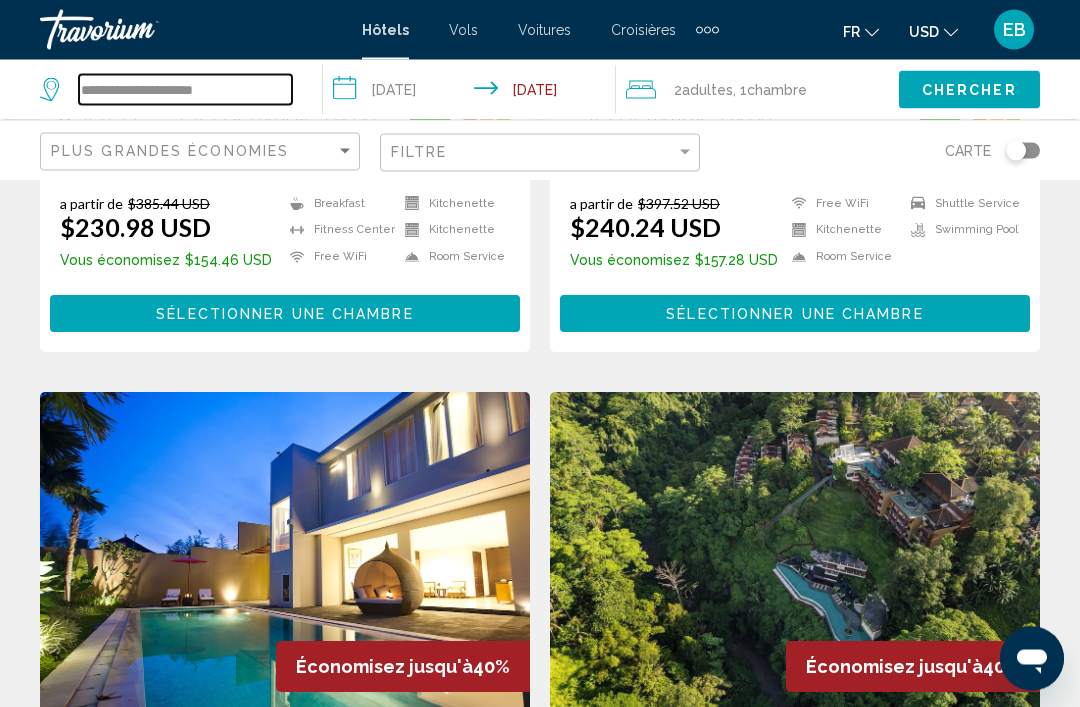 click on "**********" at bounding box center (185, 90) 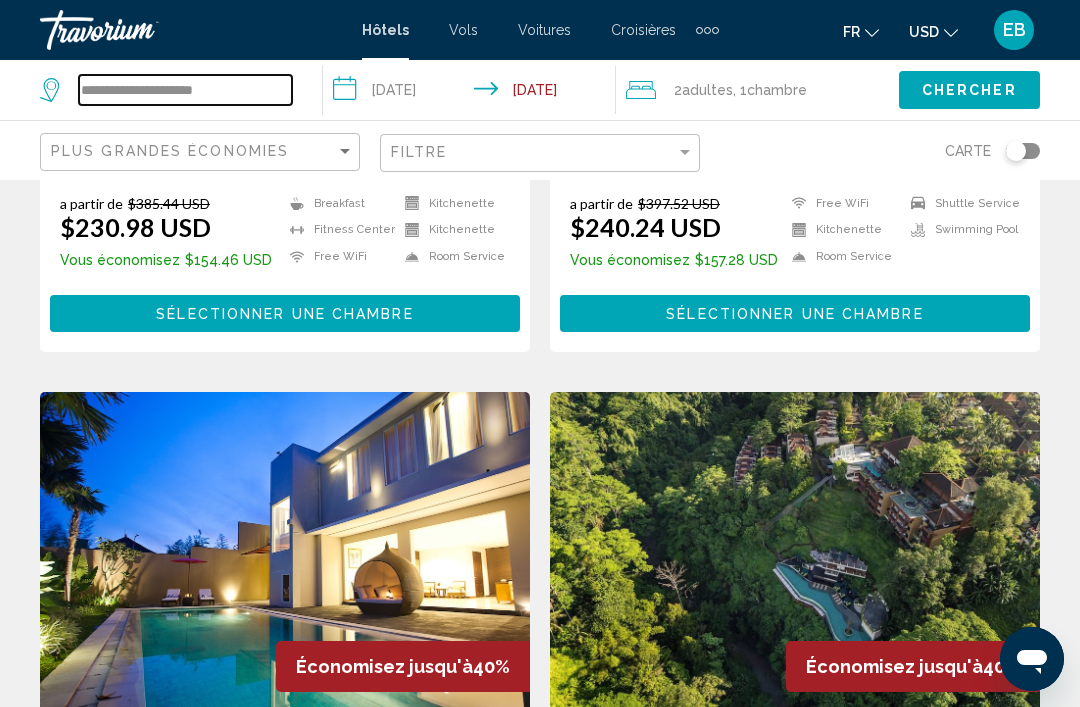 scroll, scrollTop: 3570, scrollLeft: 0, axis: vertical 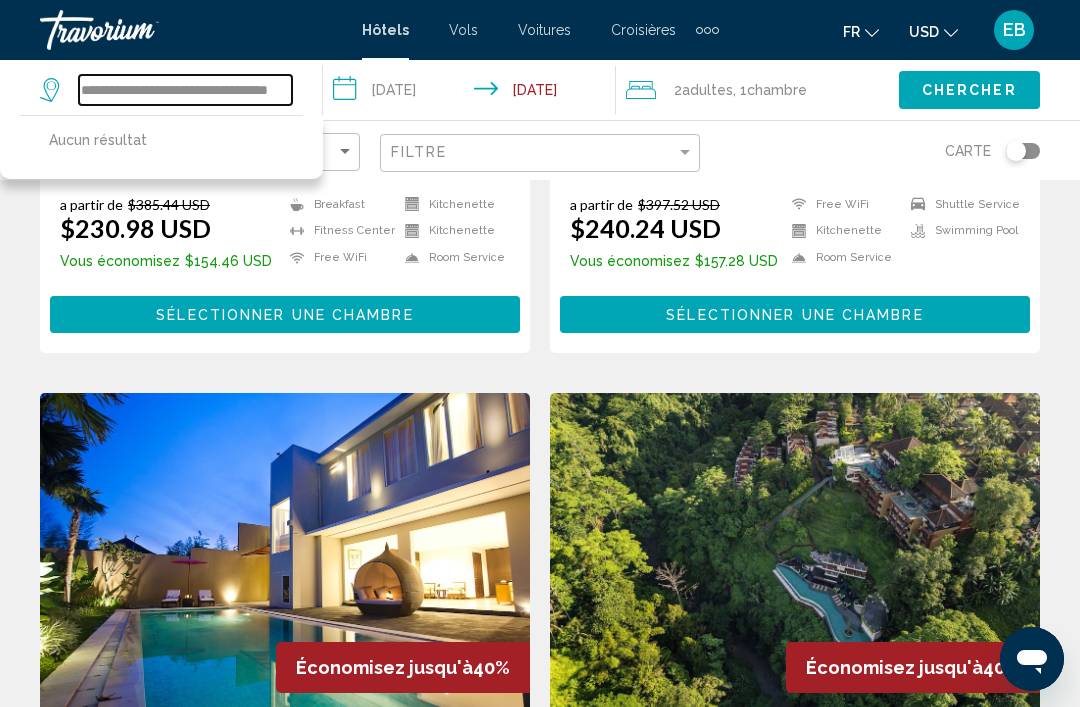 type on "**********" 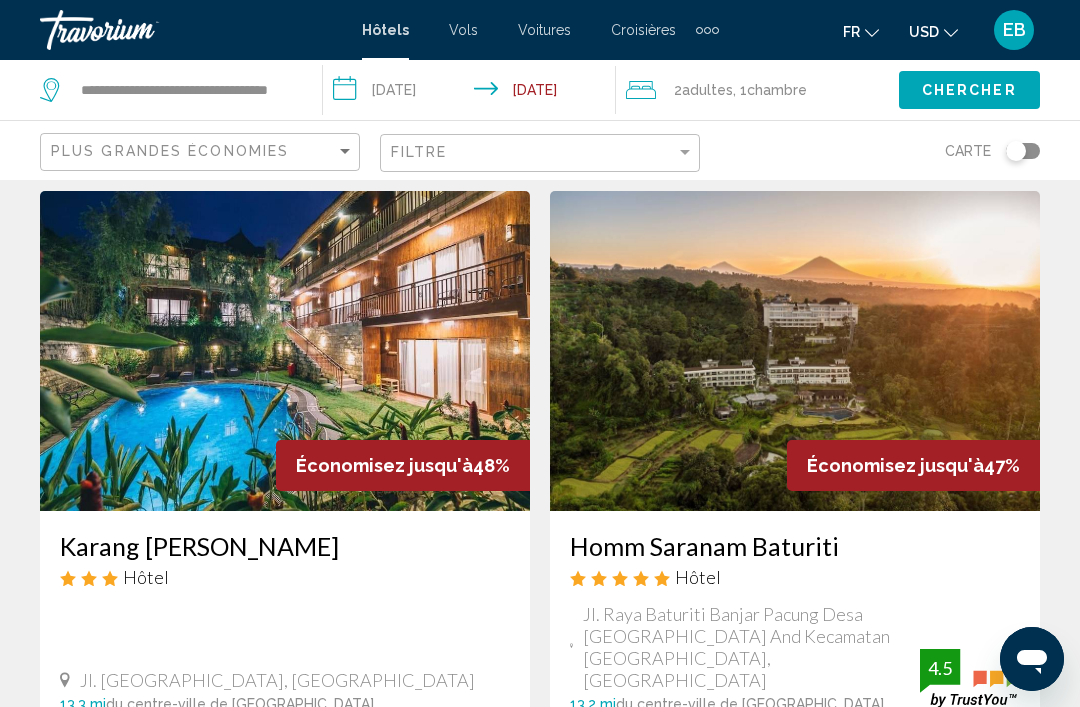 scroll, scrollTop: 0, scrollLeft: 0, axis: both 